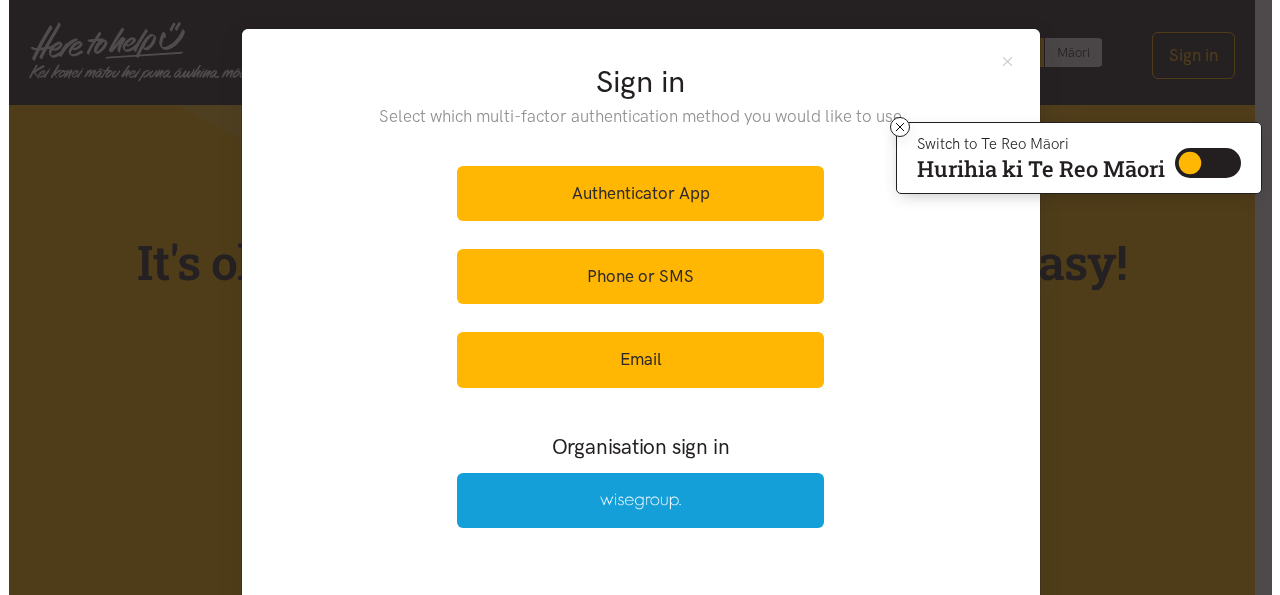 scroll, scrollTop: 0, scrollLeft: 0, axis: both 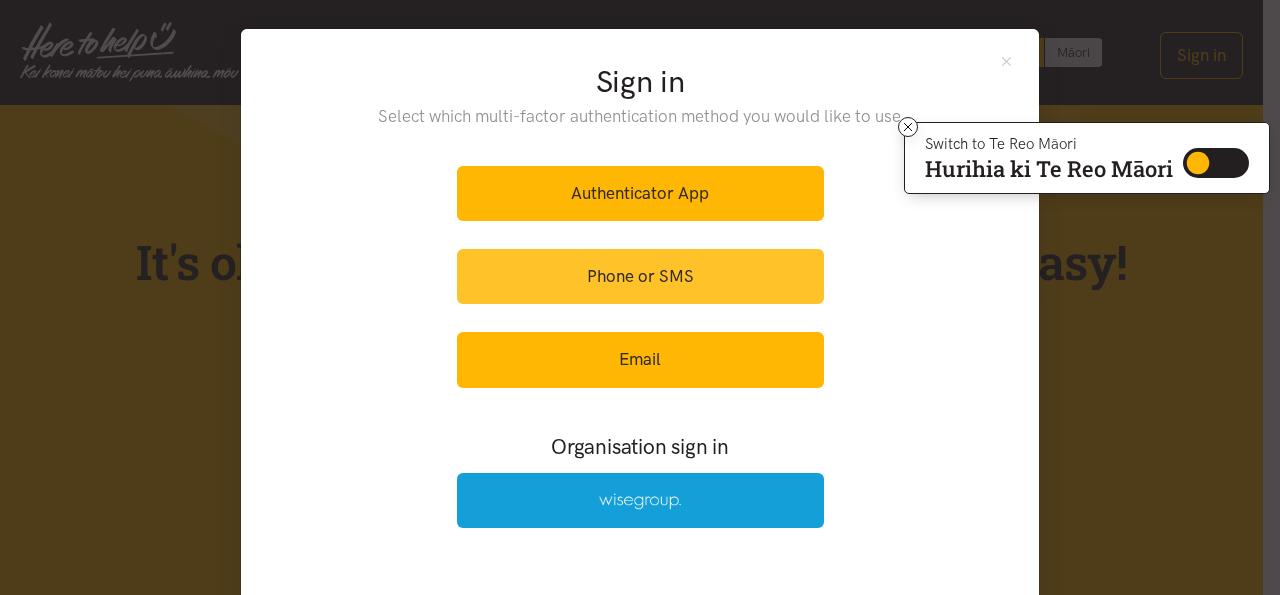 click on "Phone or SMS" at bounding box center (640, 276) 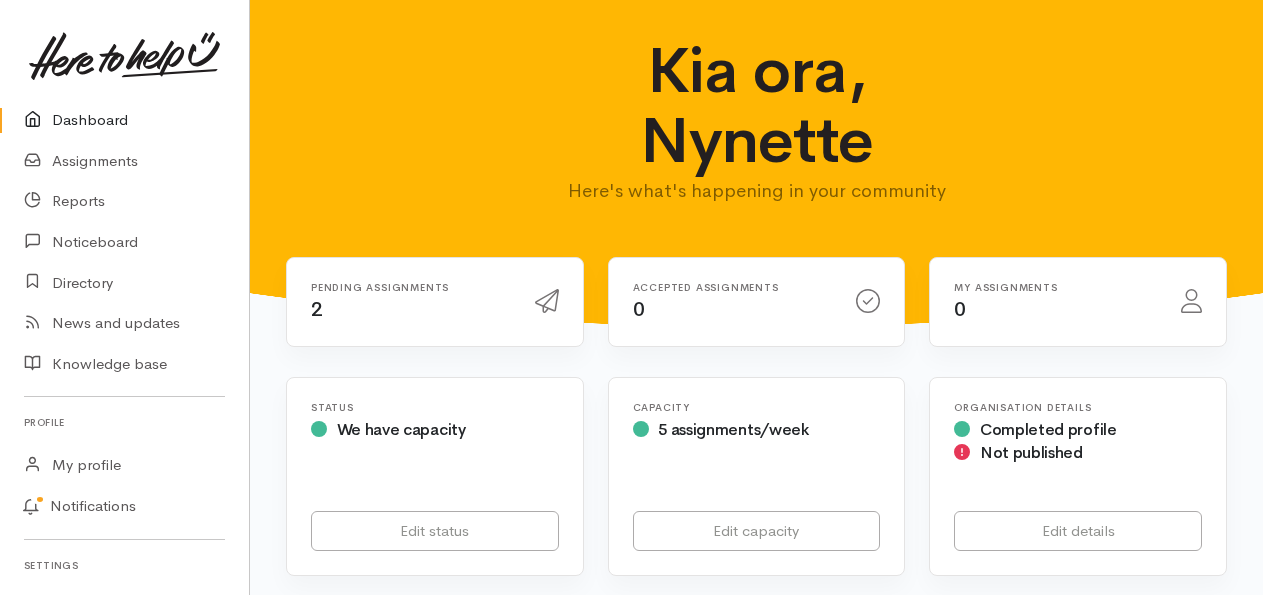scroll, scrollTop: 453, scrollLeft: 0, axis: vertical 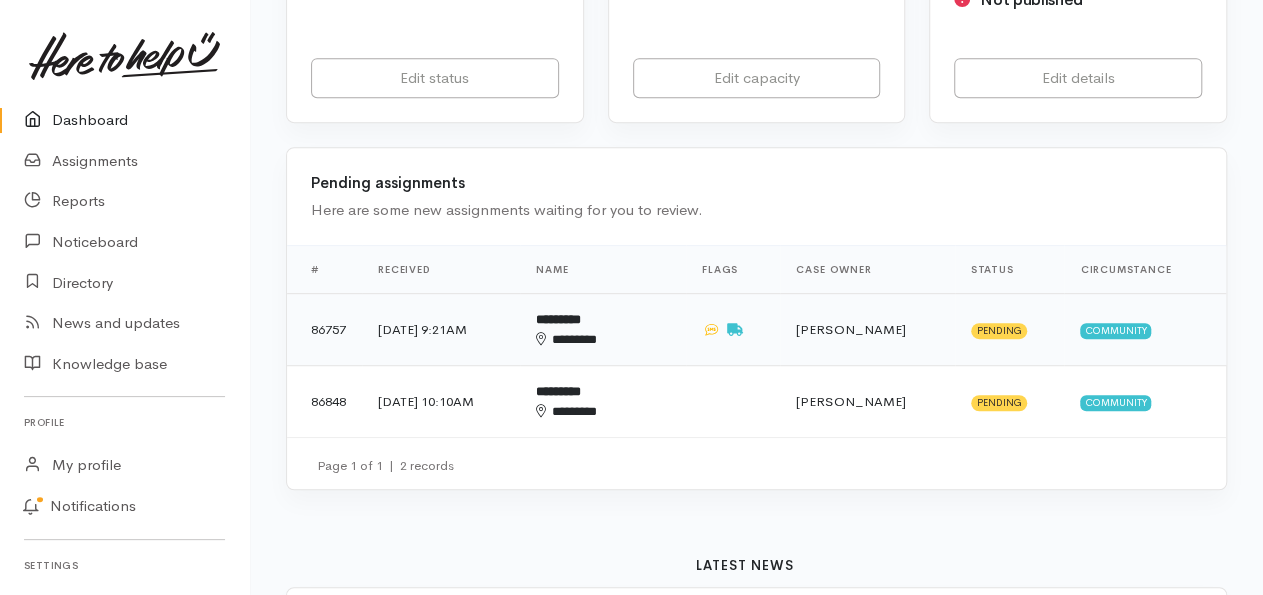 click on "*********" at bounding box center (558, 319) 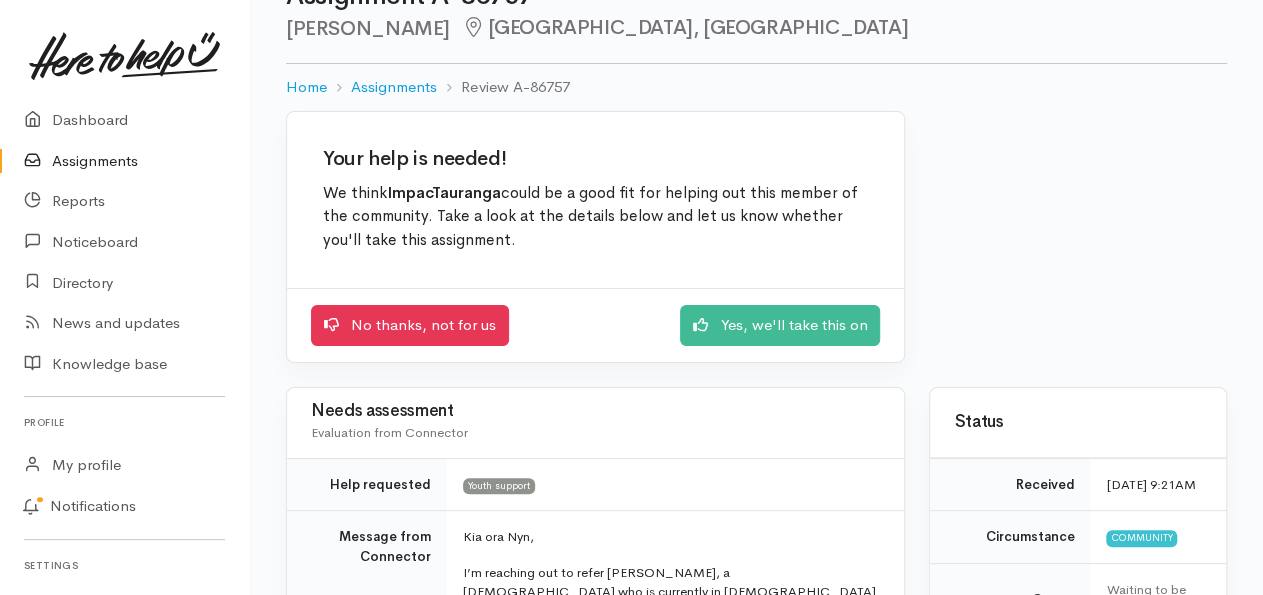 scroll, scrollTop: 0, scrollLeft: 0, axis: both 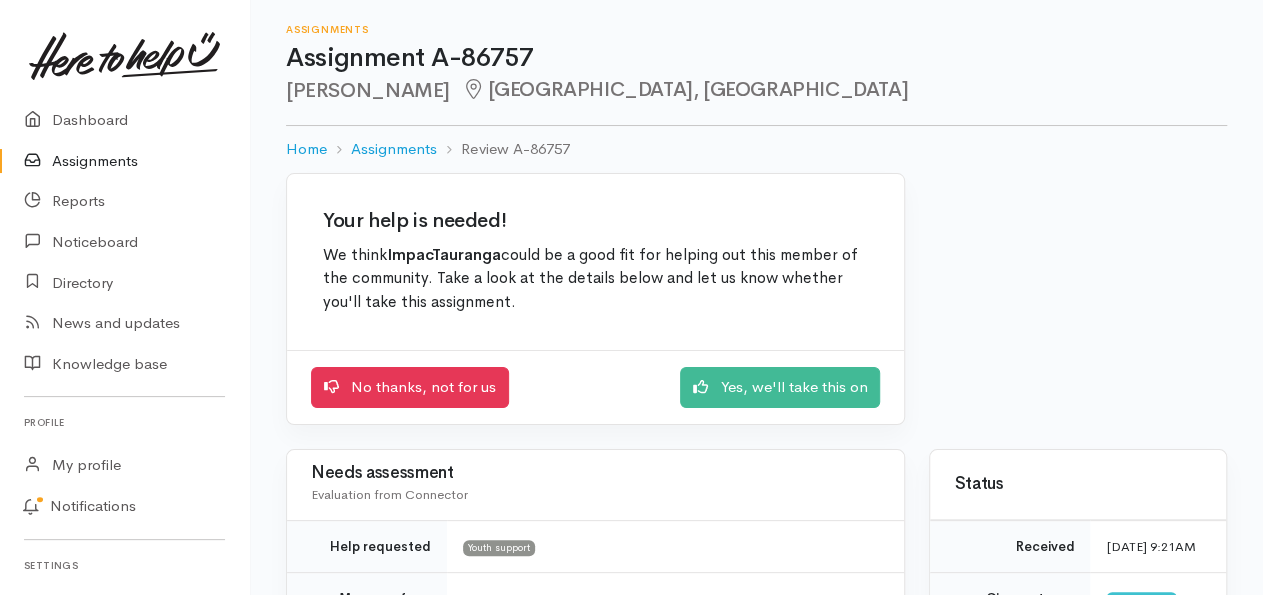 click on "No thanks, not for us
Yes, we'll take this on" at bounding box center [595, 387] 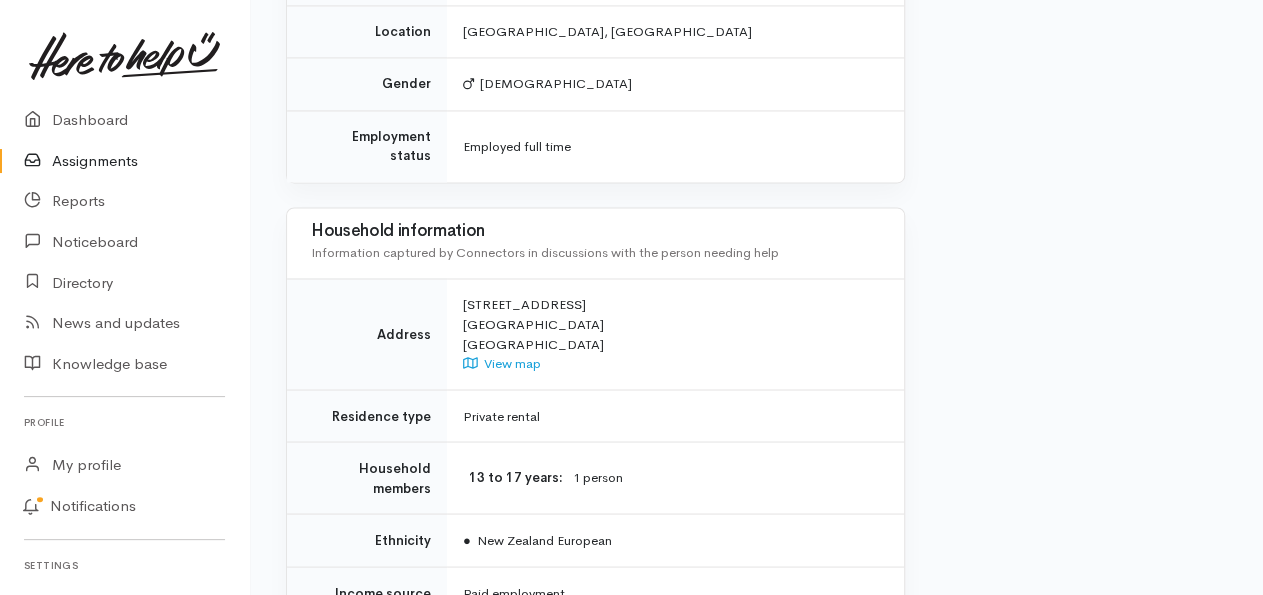 scroll, scrollTop: 1692, scrollLeft: 0, axis: vertical 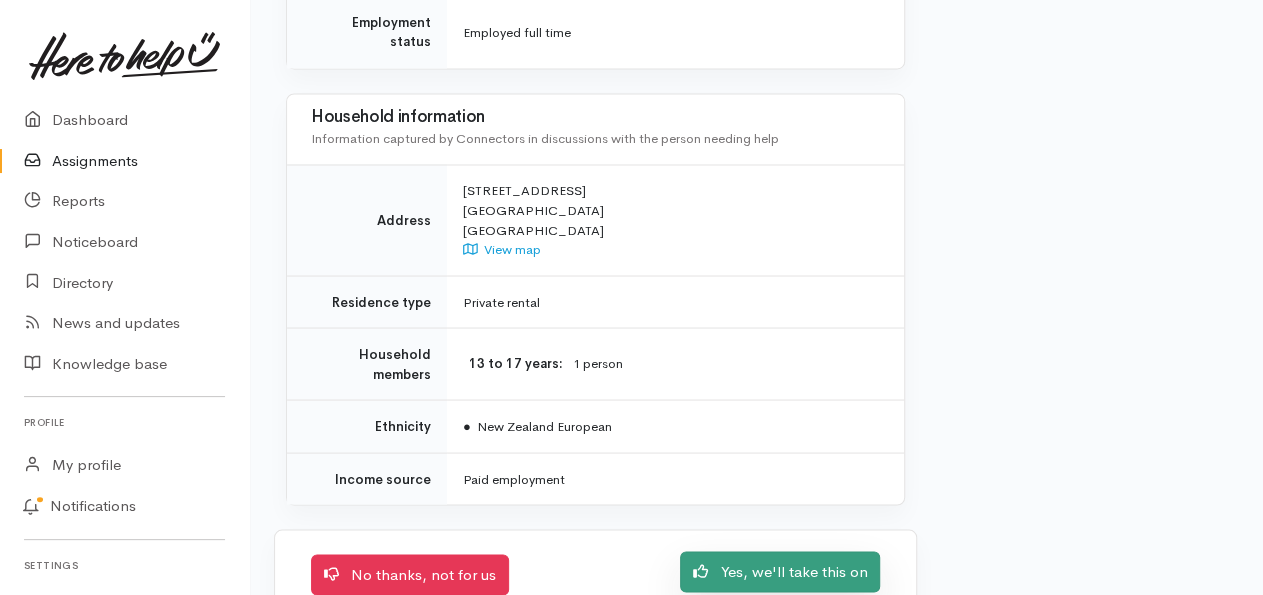 click on "Yes, we'll take this on" at bounding box center (780, 571) 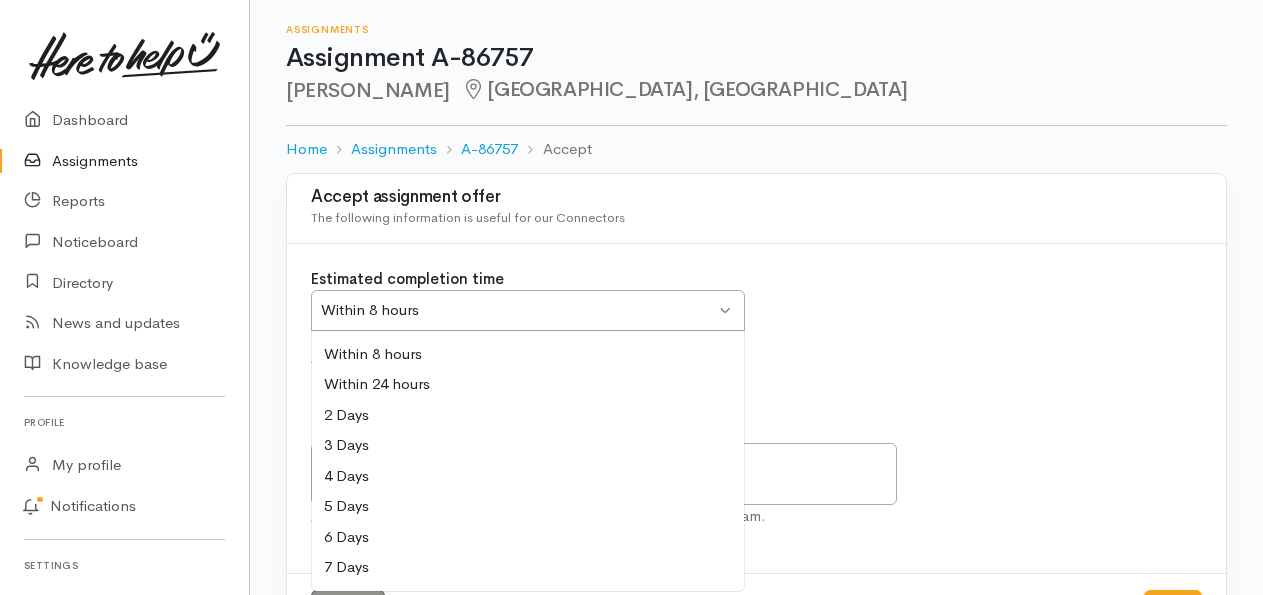 scroll, scrollTop: 0, scrollLeft: 0, axis: both 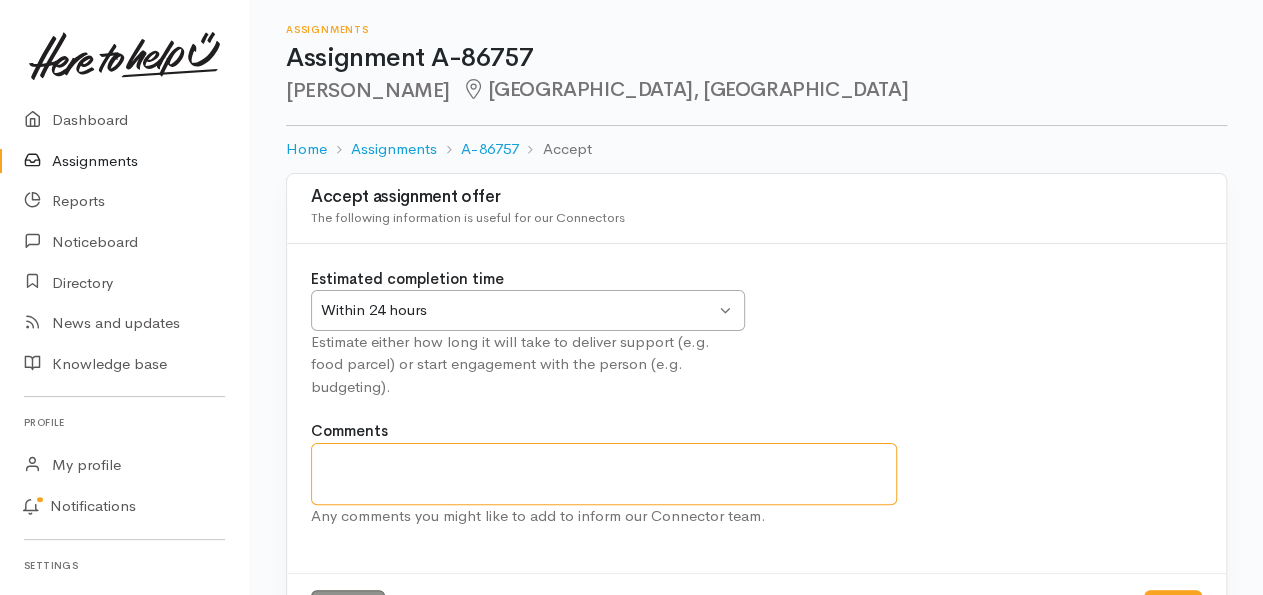 click on "Comments" at bounding box center (604, 474) 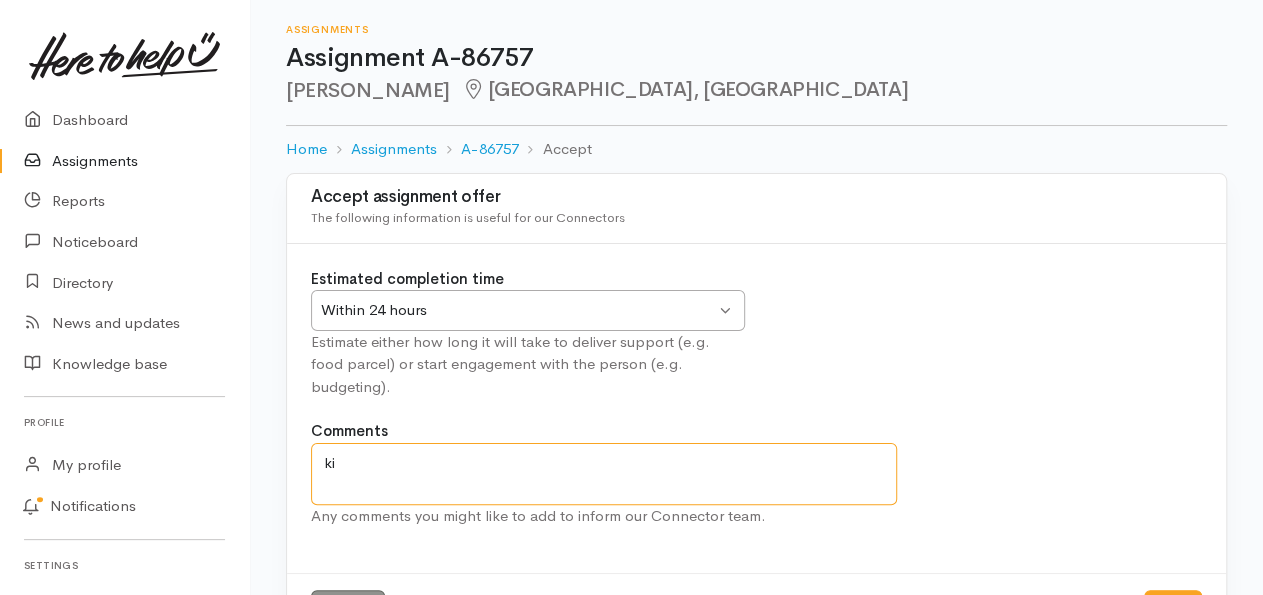 type on "k" 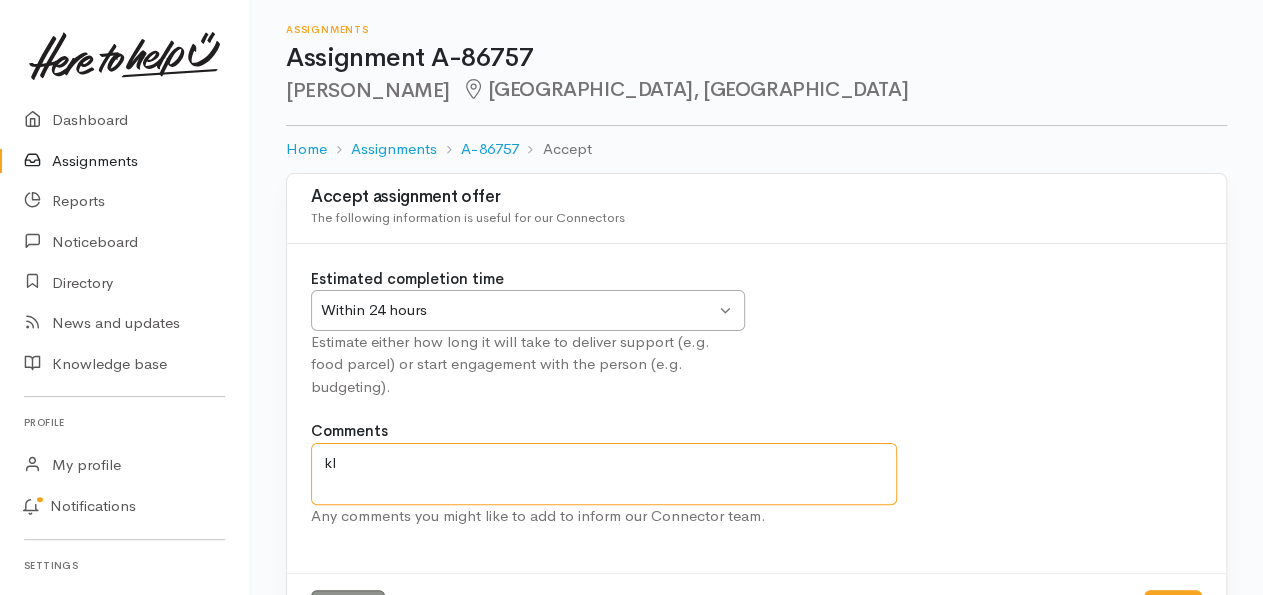 type on "k" 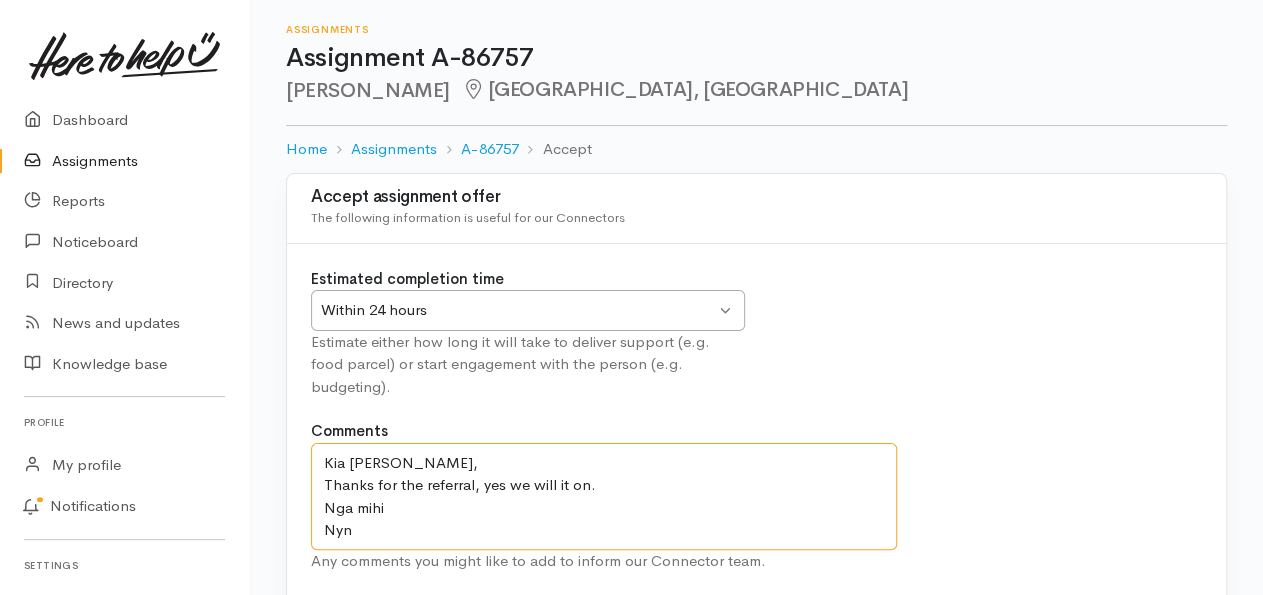 scroll, scrollTop: 96, scrollLeft: 0, axis: vertical 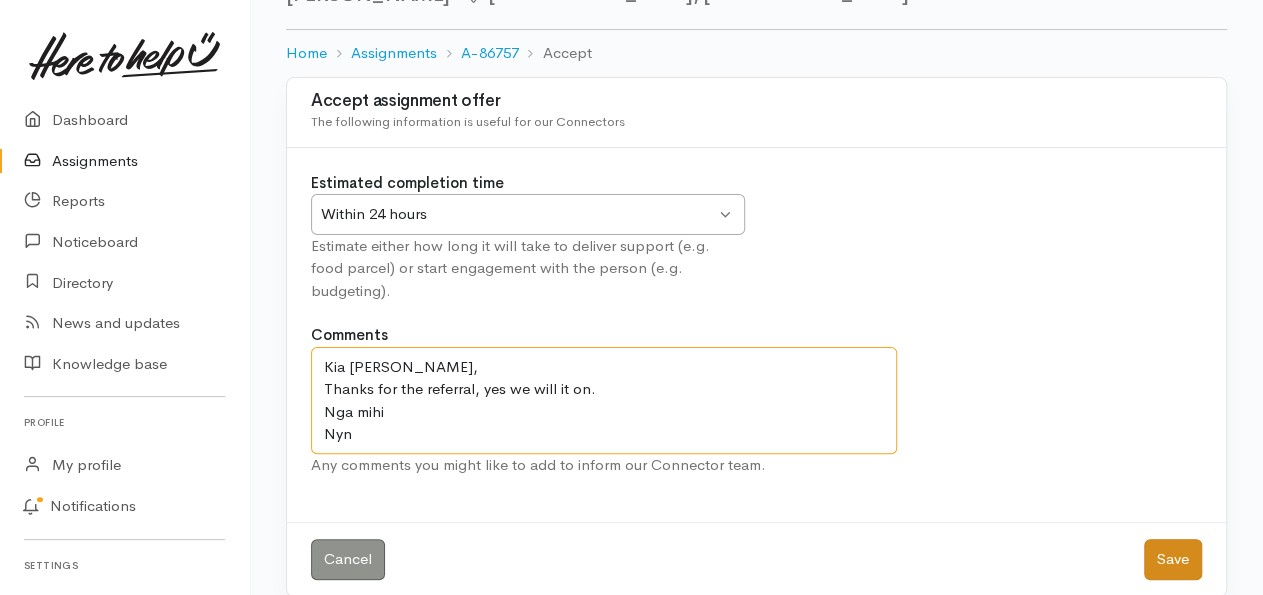 type on "Kia ora Karli,
Thanks for the referral, yes we will it on.
Nga mihi
Nyn" 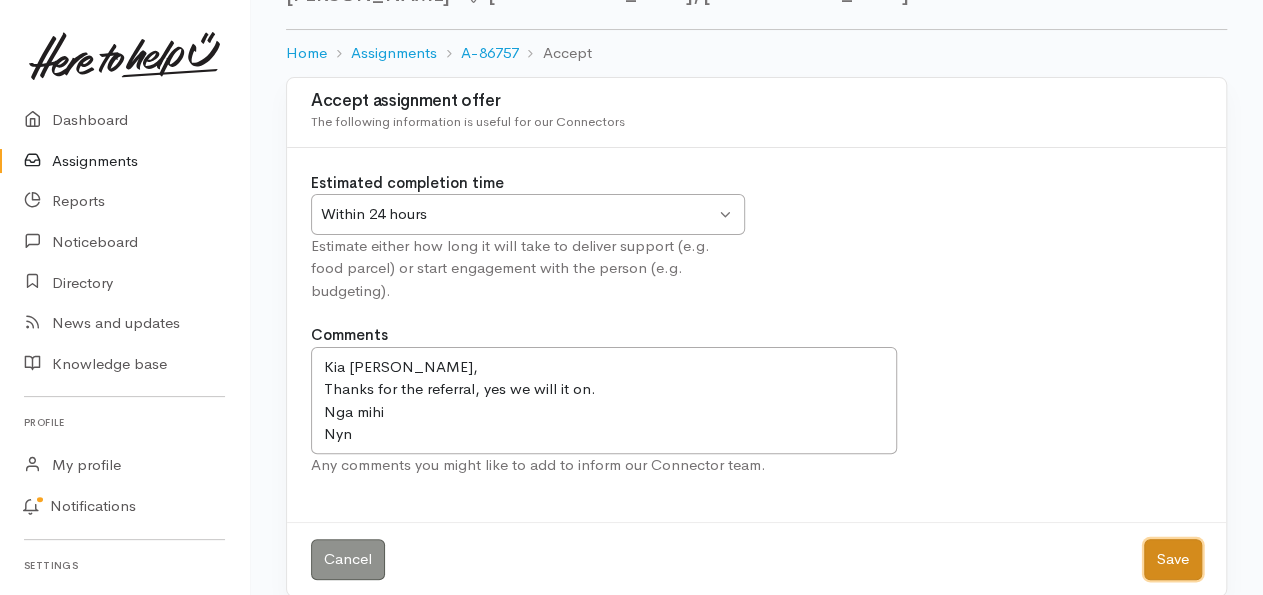 click on "Save" at bounding box center (1173, 559) 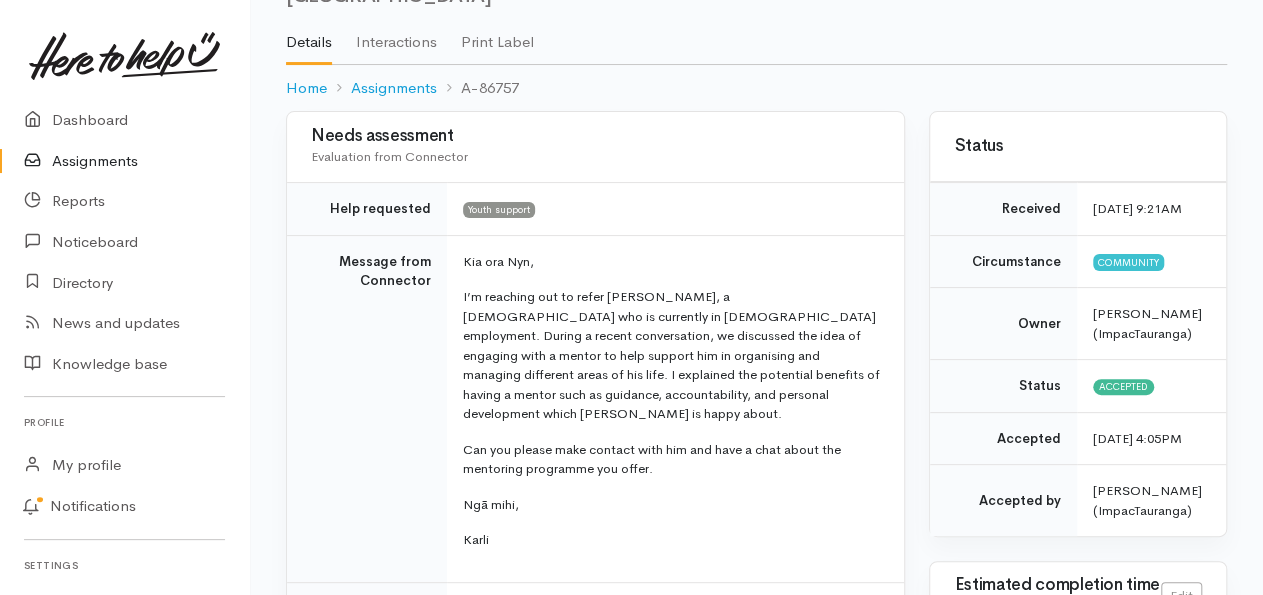 scroll, scrollTop: 0, scrollLeft: 0, axis: both 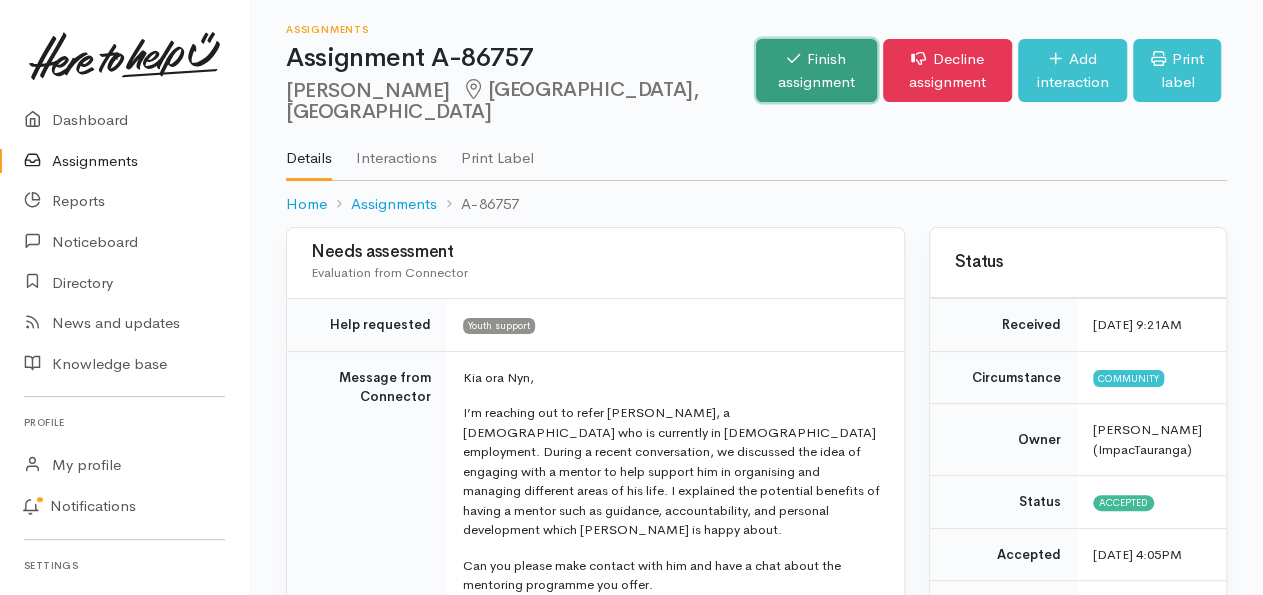 click on "Finish assignment" at bounding box center (816, 70) 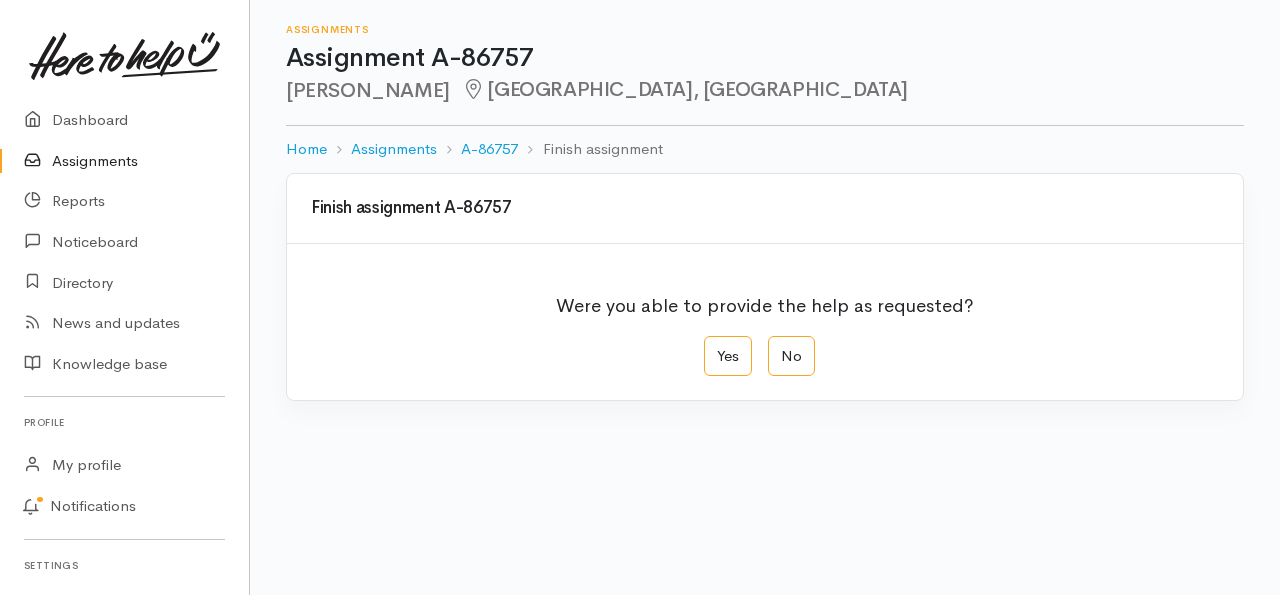 scroll, scrollTop: 0, scrollLeft: 0, axis: both 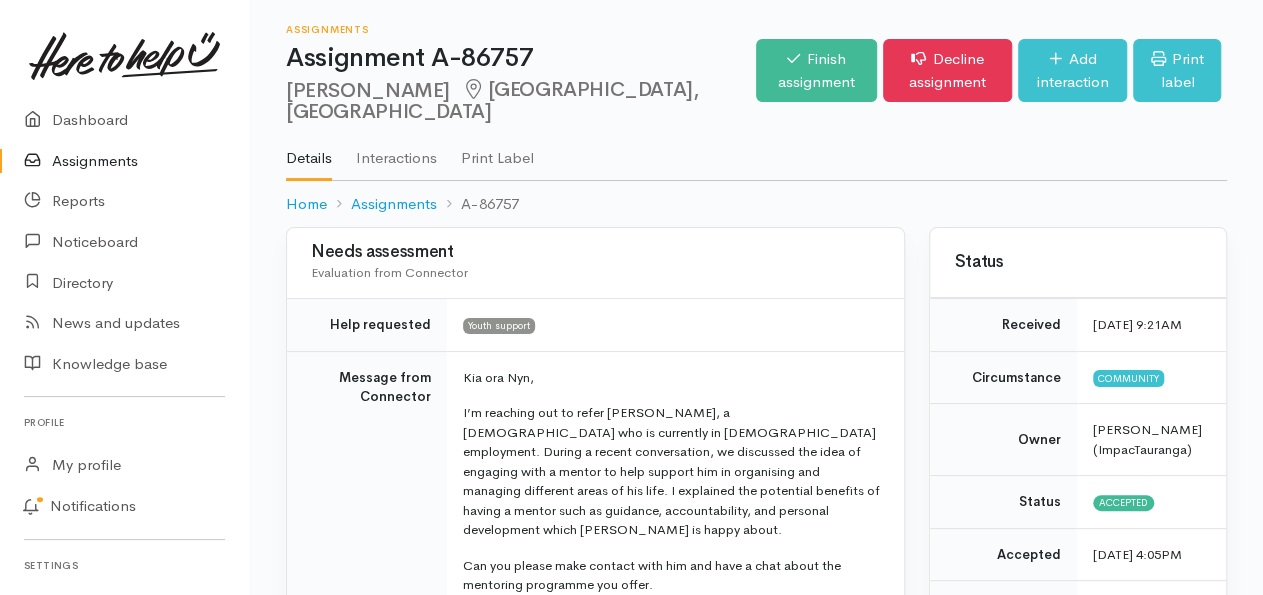 click on "Needs assessment
Evaluation from Connector" at bounding box center [595, 263] 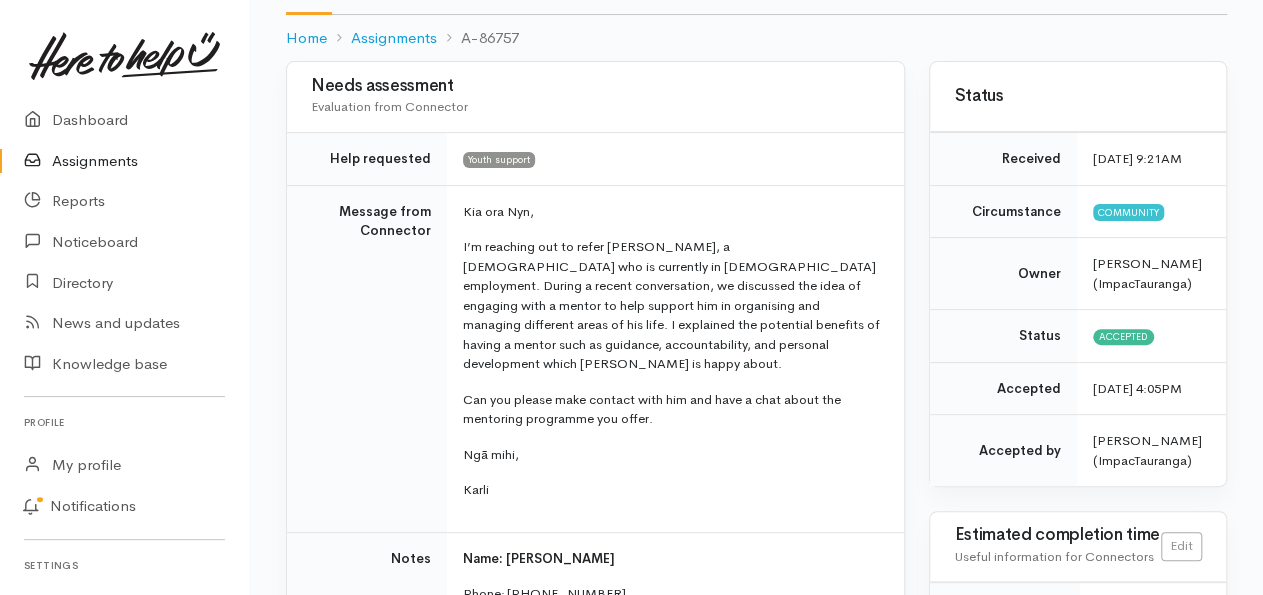 scroll, scrollTop: 0, scrollLeft: 0, axis: both 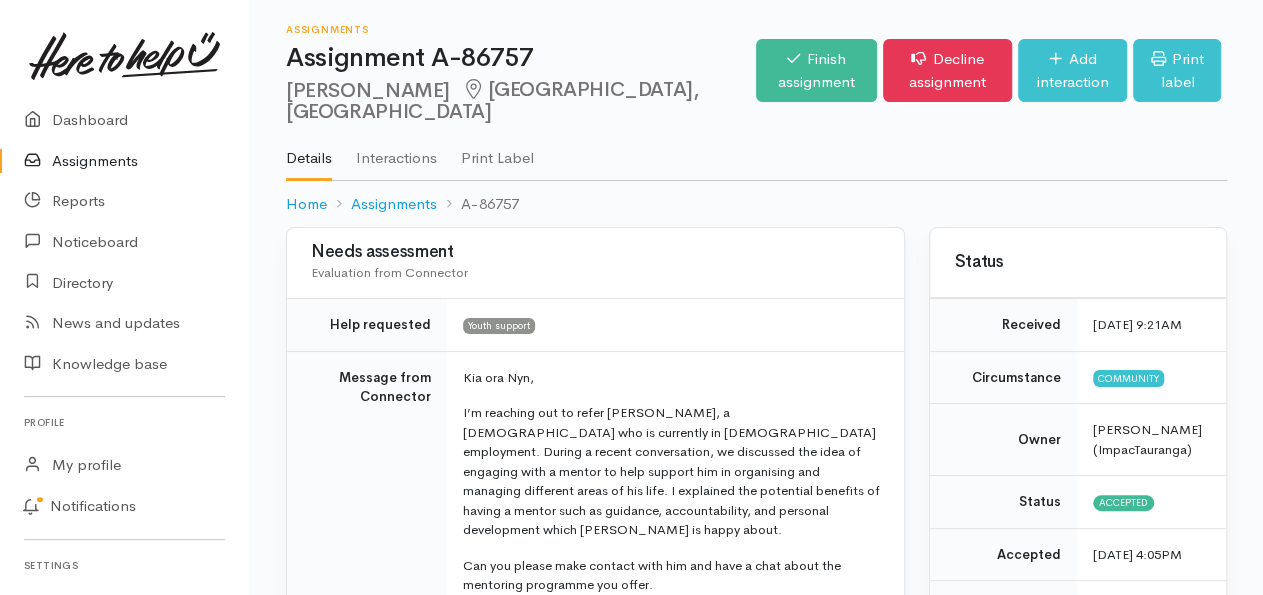 click on "Message from Connector" at bounding box center (367, 524) 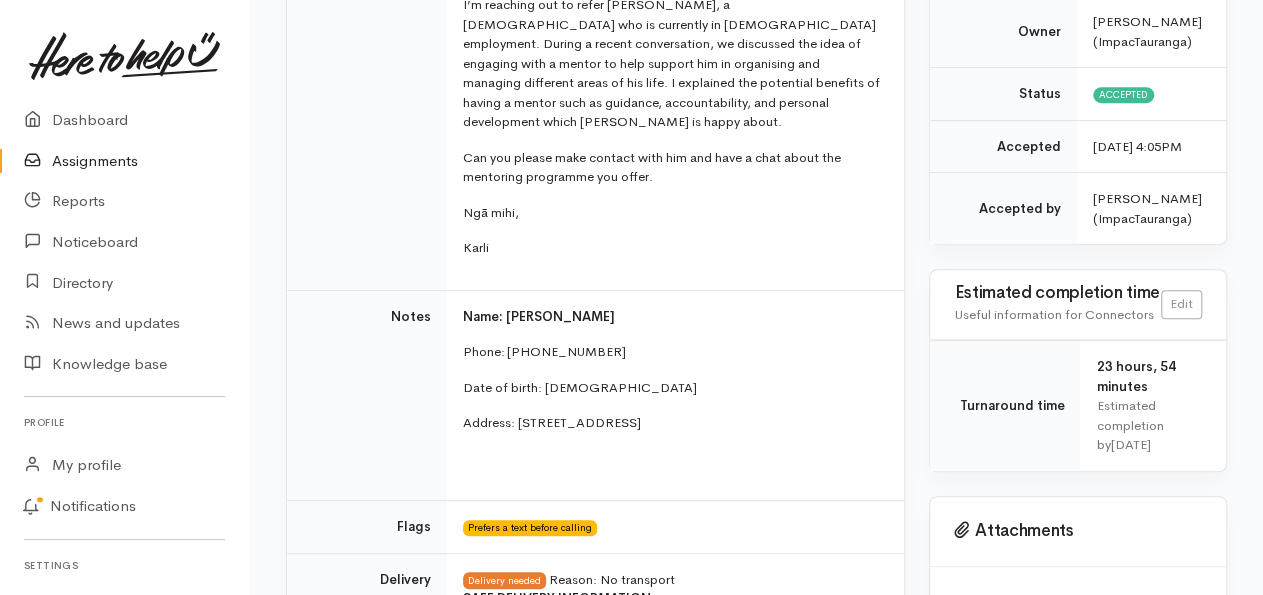 scroll, scrollTop: 407, scrollLeft: 0, axis: vertical 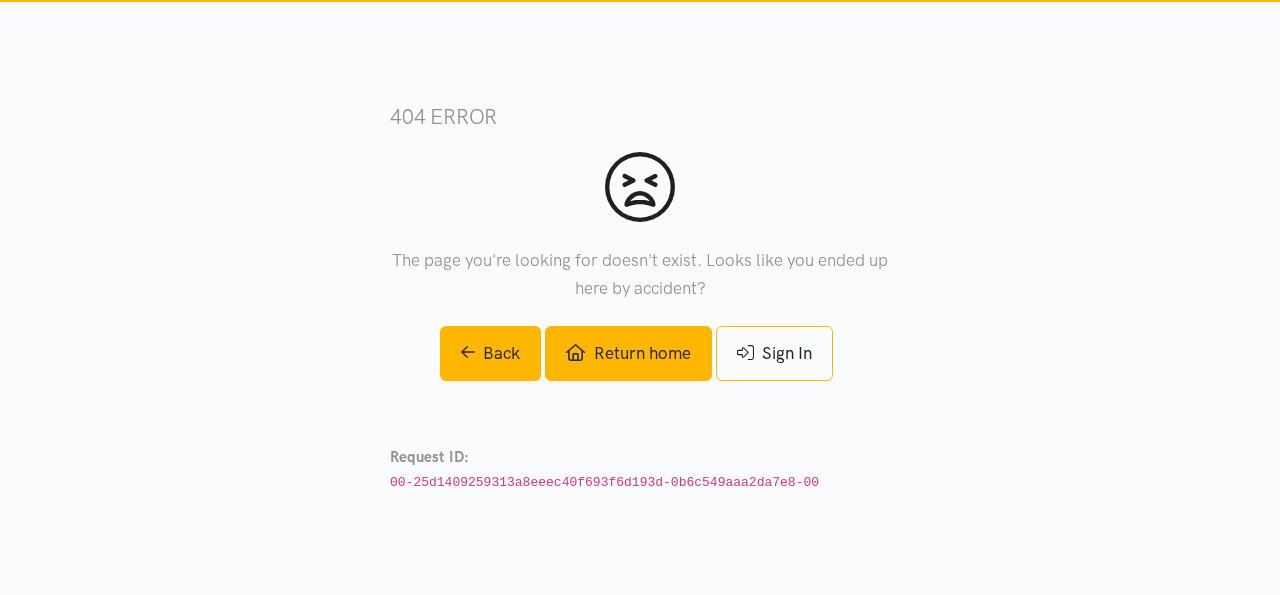 click on "Return home" at bounding box center (628, 353) 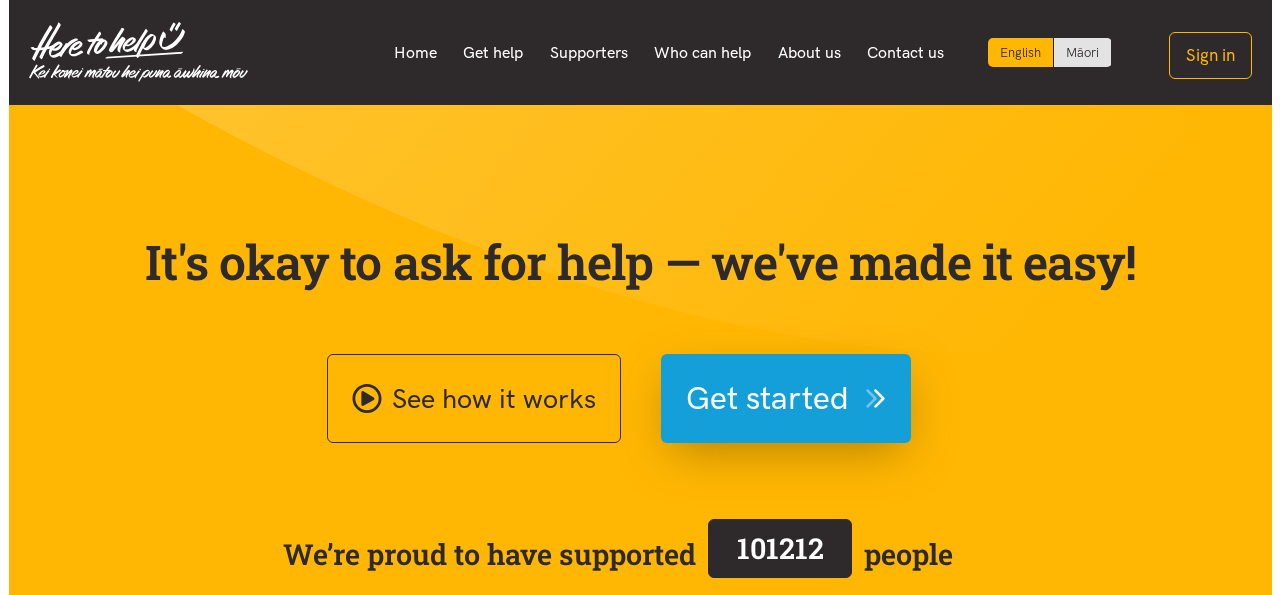 scroll, scrollTop: 0, scrollLeft: 0, axis: both 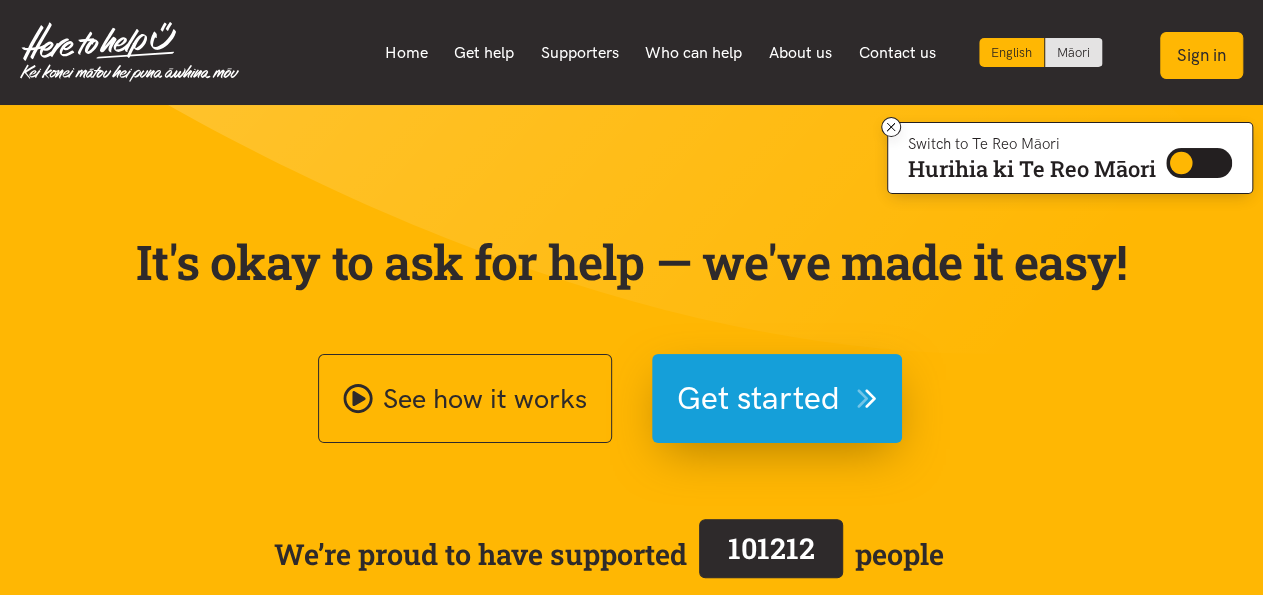 click on "Sign in" at bounding box center (1201, 55) 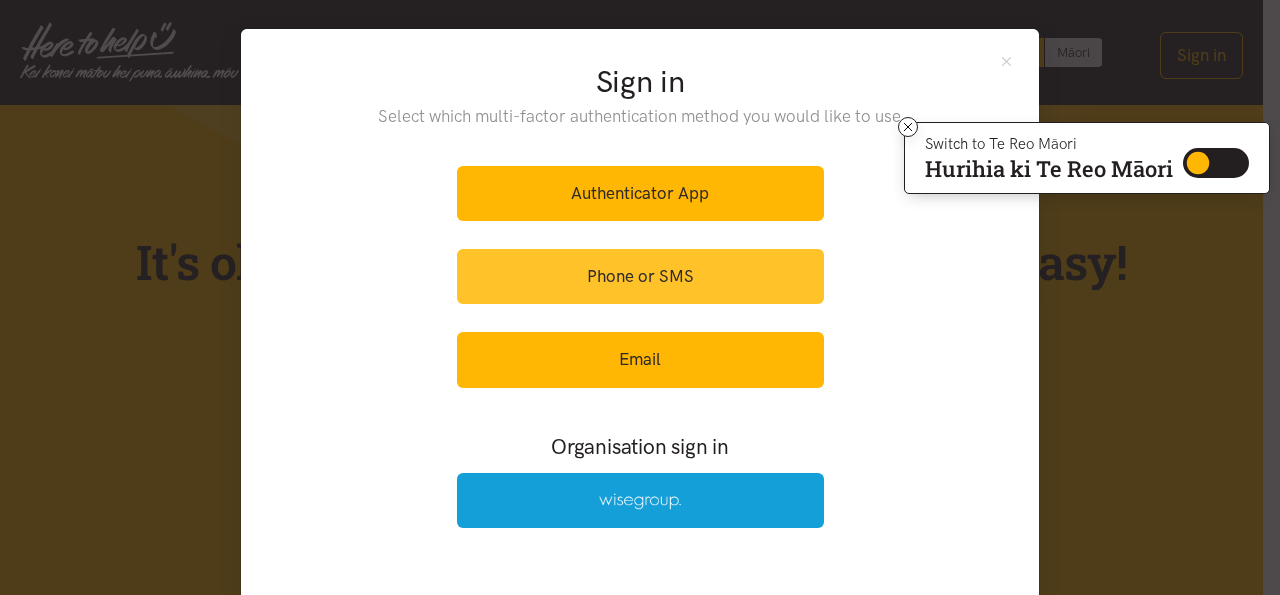 click on "Phone or SMS" at bounding box center (640, 276) 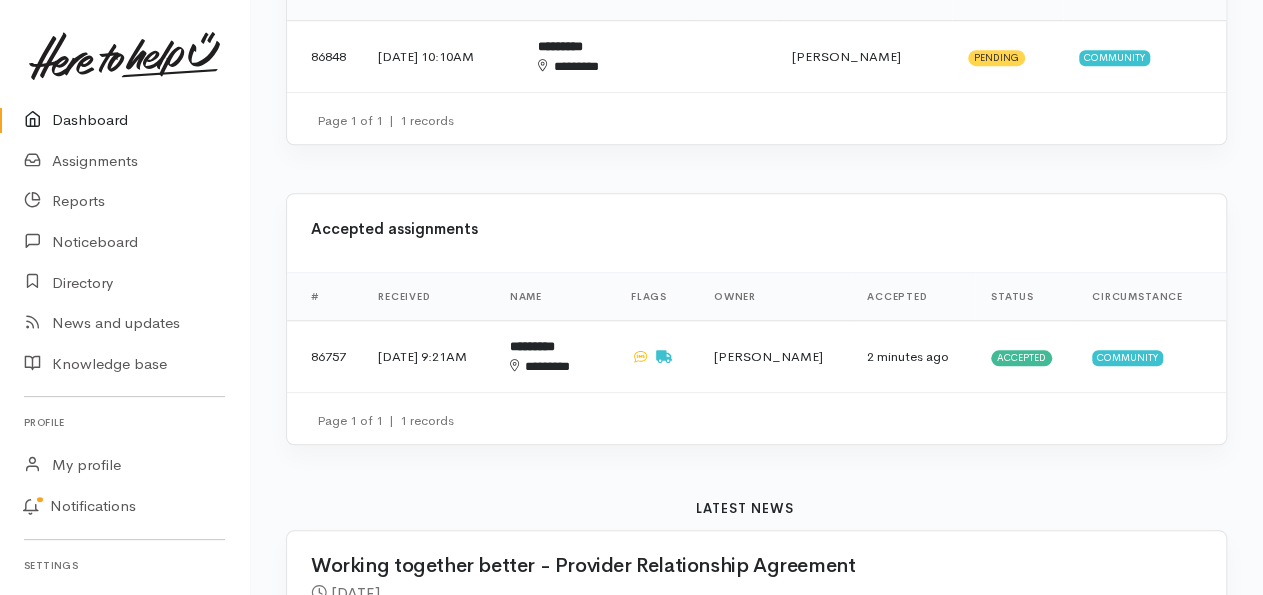 scroll, scrollTop: 776, scrollLeft: 0, axis: vertical 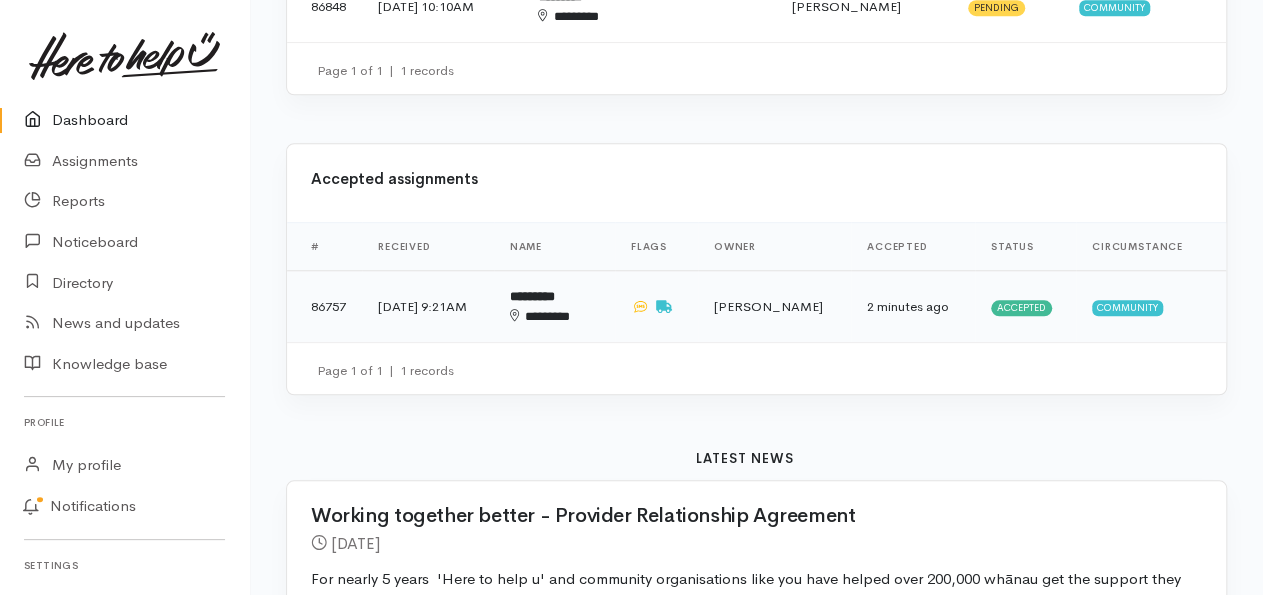 click on "[DATE] 9:21AM" at bounding box center (428, 307) 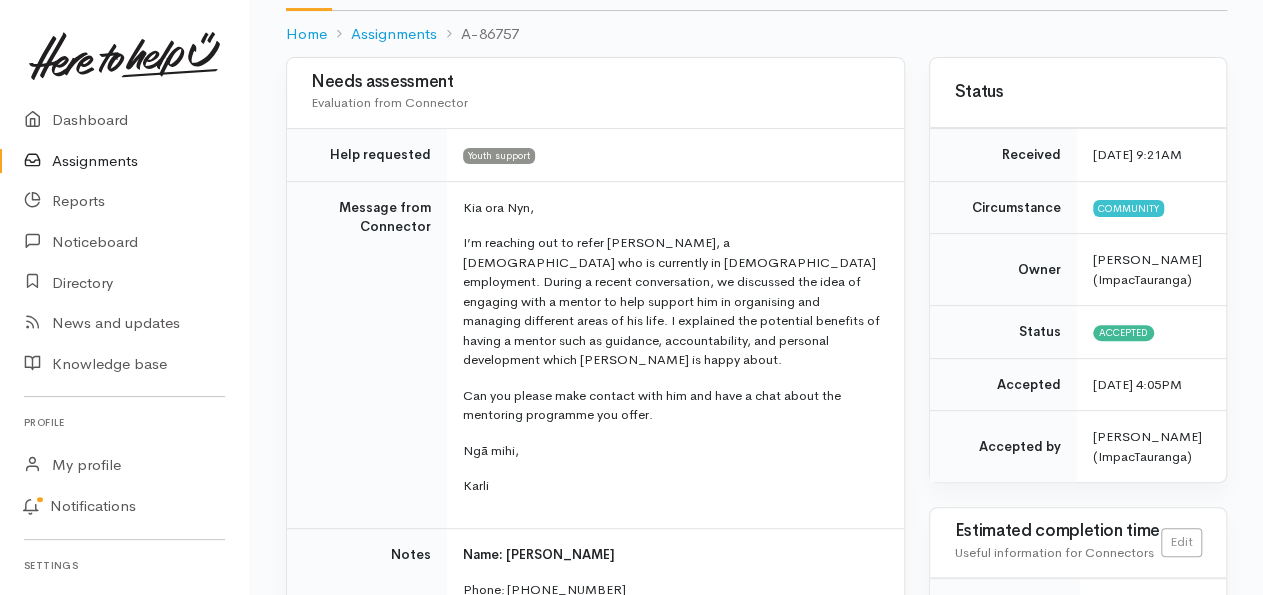 scroll, scrollTop: 0, scrollLeft: 0, axis: both 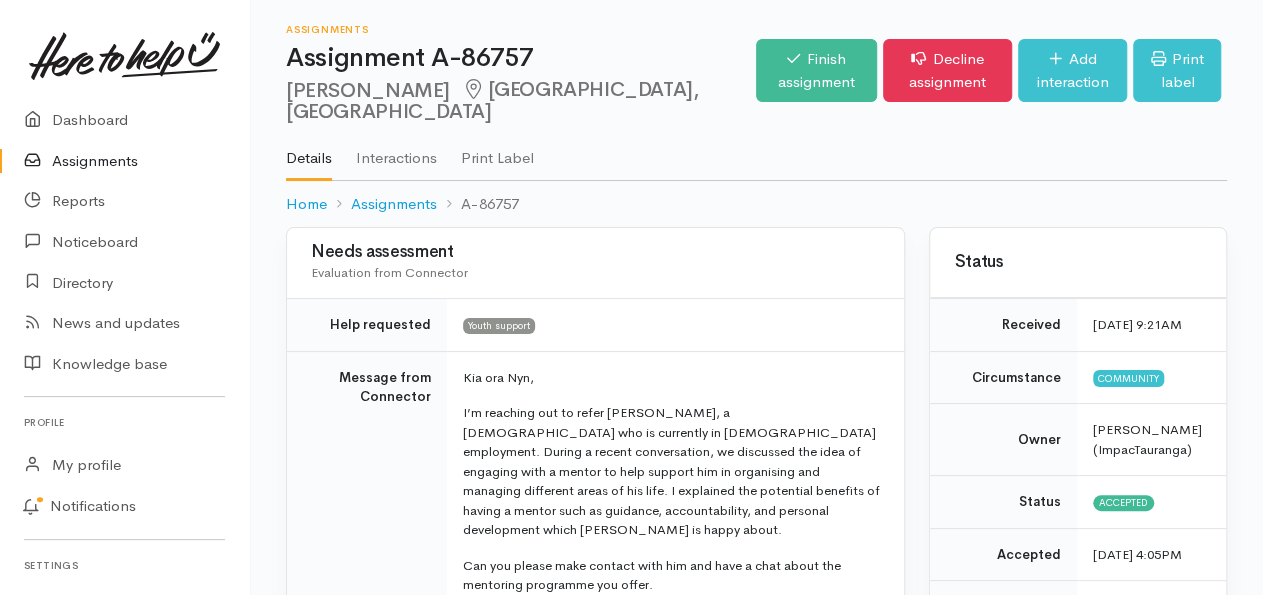 click on "Assignments" at bounding box center [124, 161] 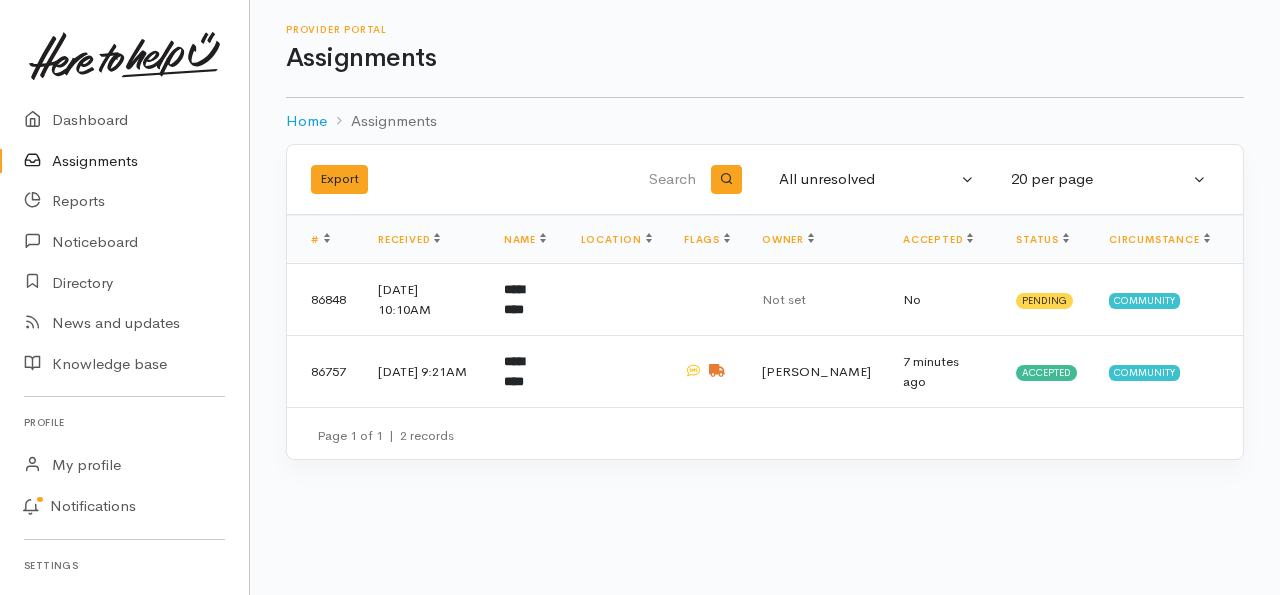 scroll, scrollTop: 0, scrollLeft: 0, axis: both 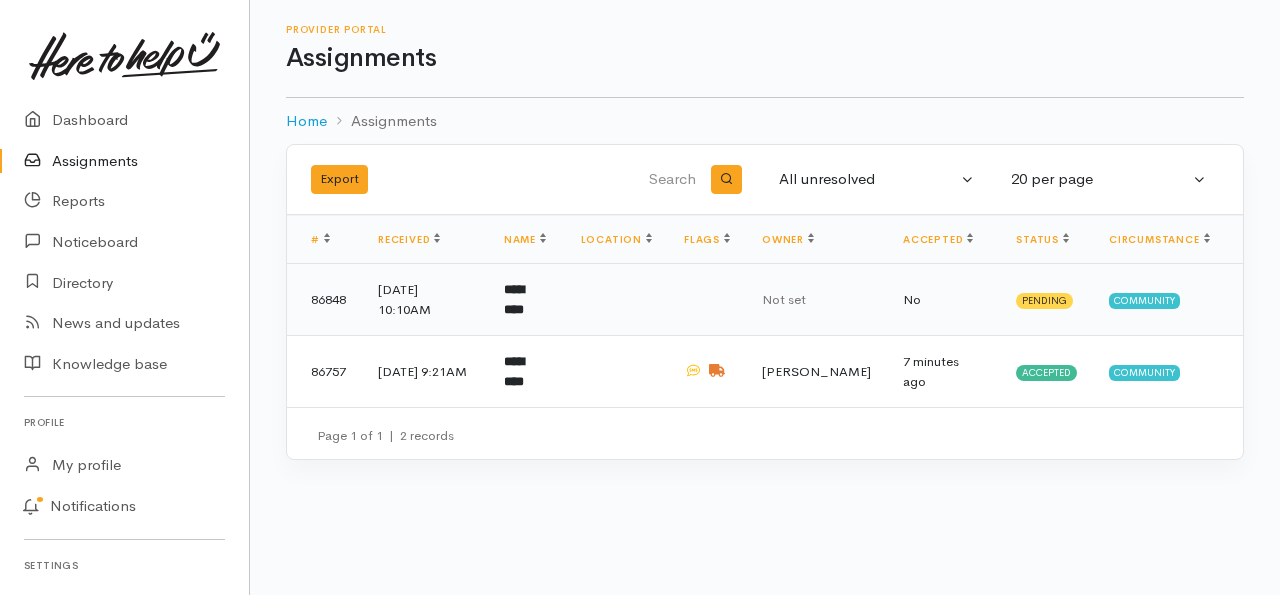 click on "23 Jul 2025, 10:10AM" at bounding box center (425, 300) 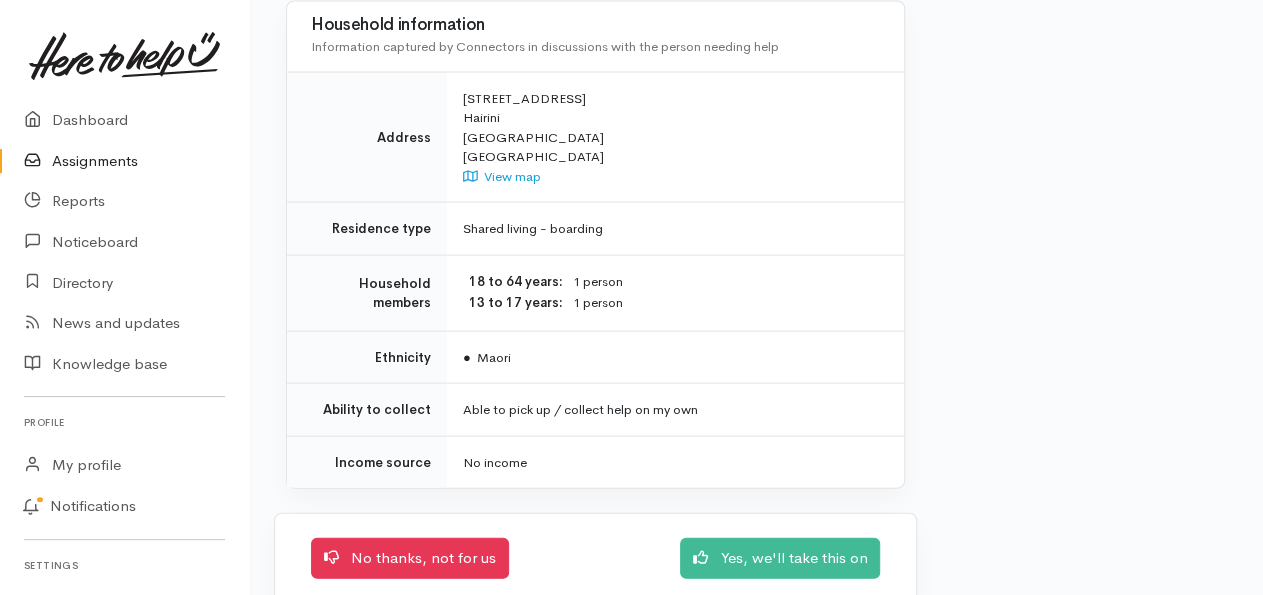 scroll, scrollTop: 1928, scrollLeft: 0, axis: vertical 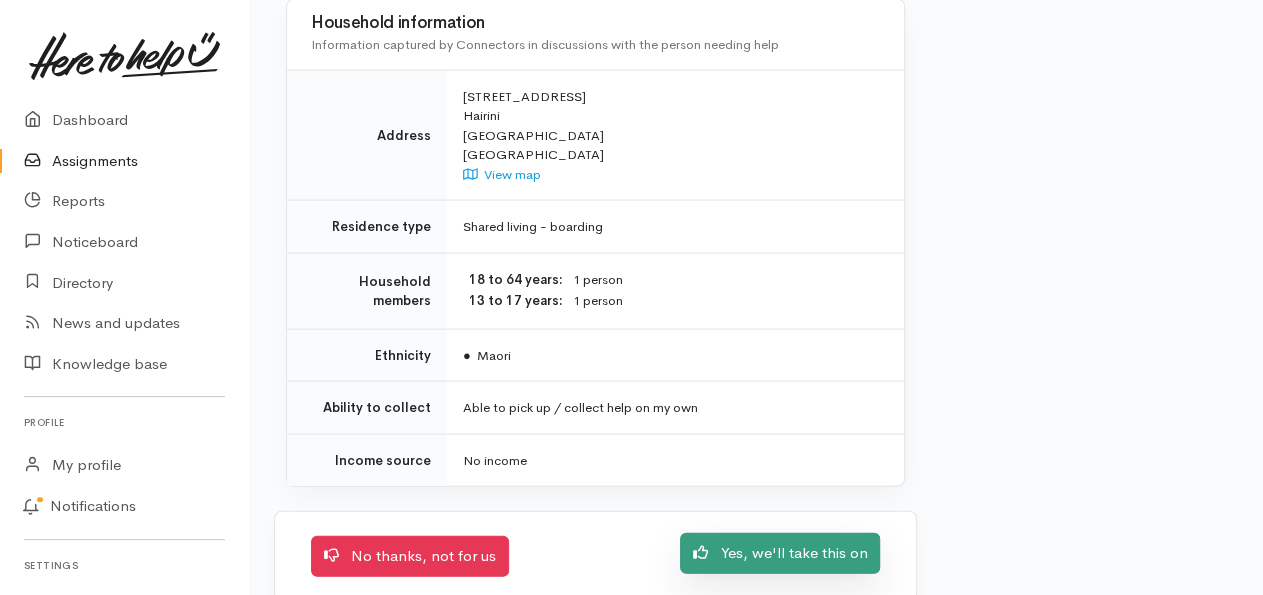 click on "Yes, we'll take this on" at bounding box center (780, 553) 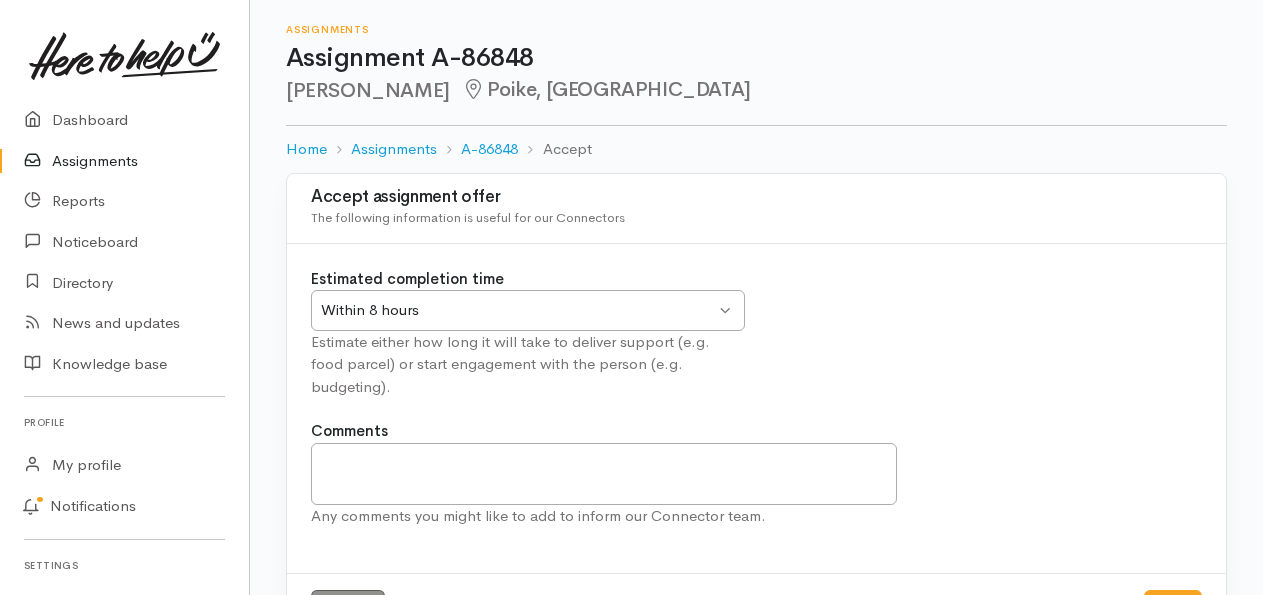 scroll, scrollTop: 0, scrollLeft: 0, axis: both 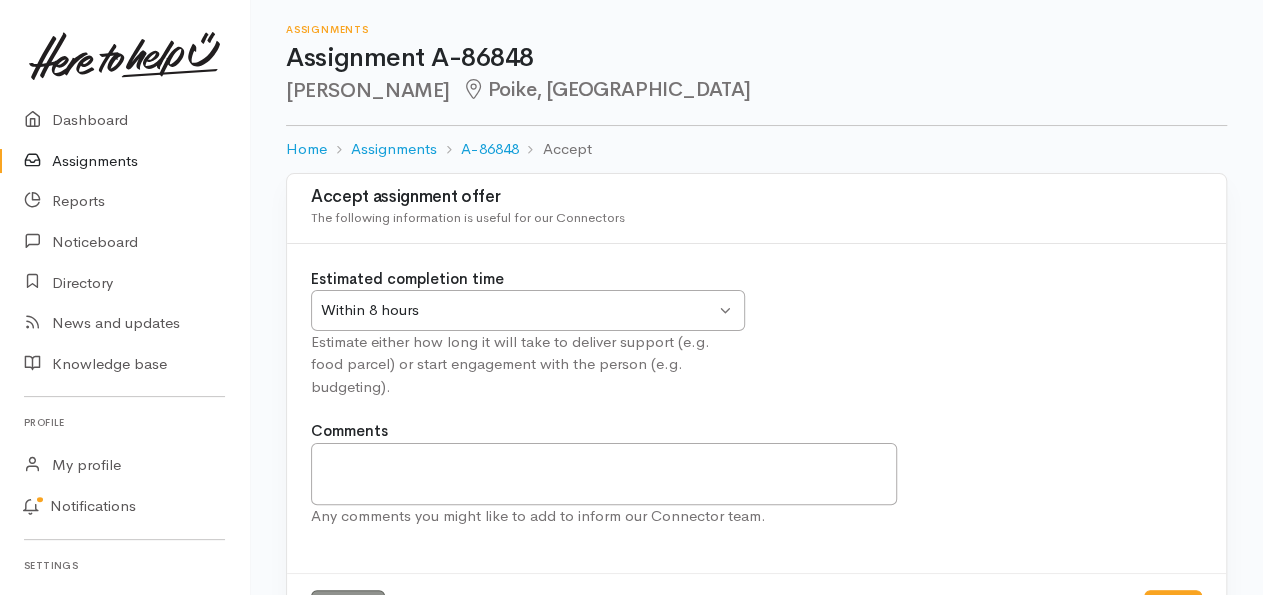 click on "Within 8 hours Within 8 hours" at bounding box center (528, 310) 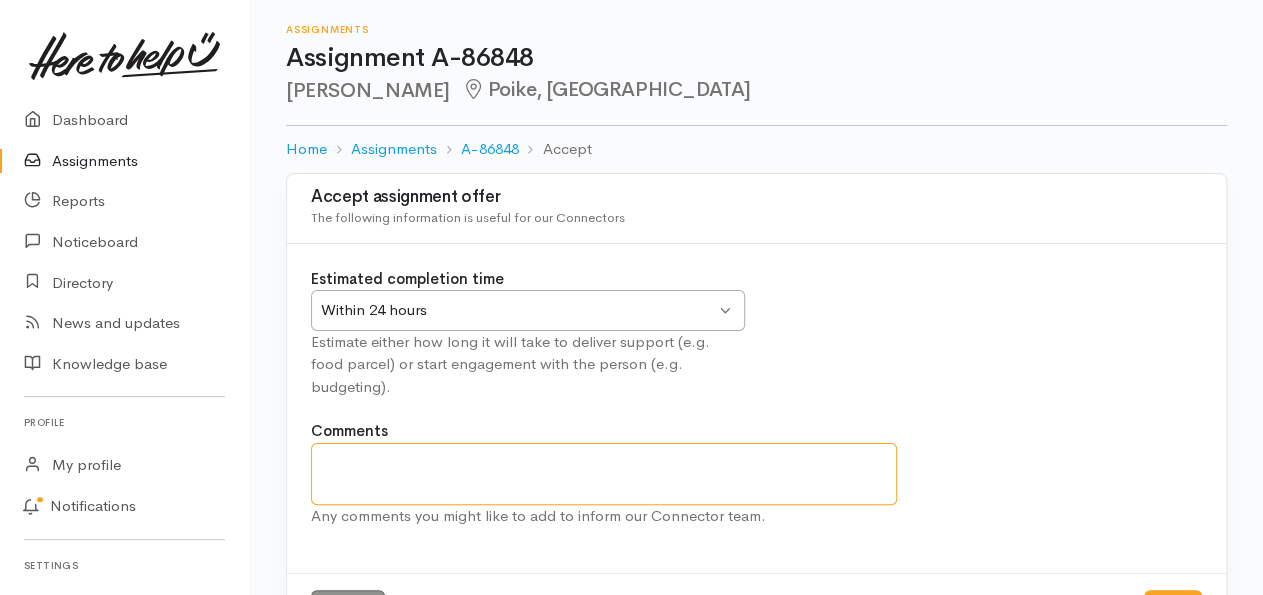 click on "Comments" at bounding box center [604, 474] 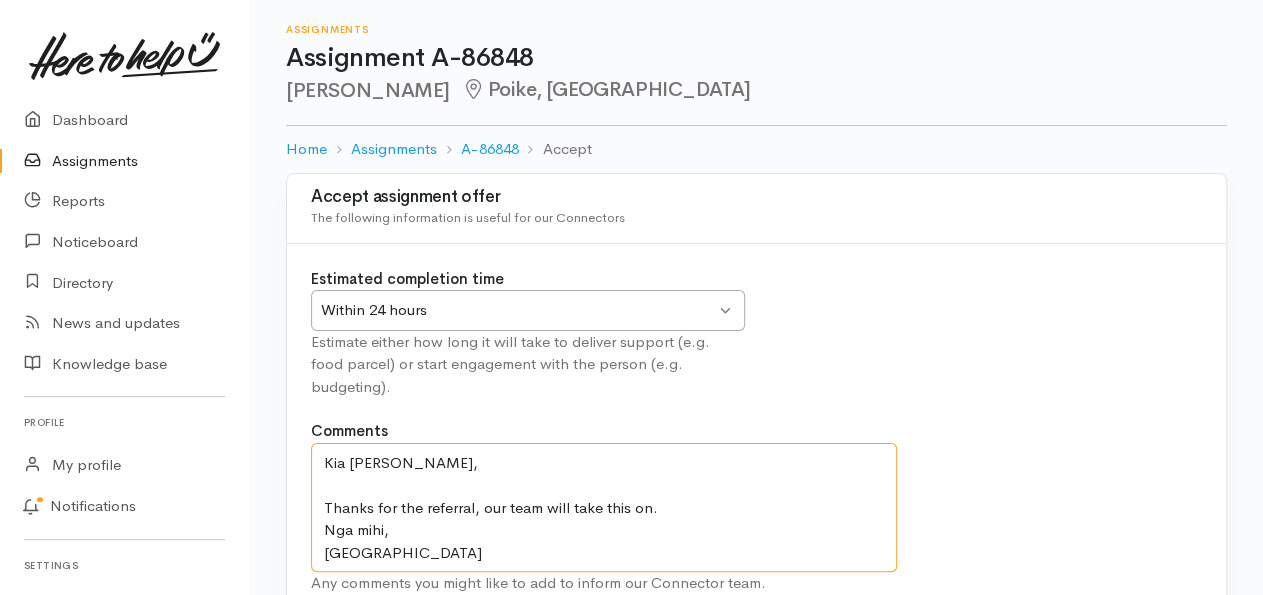 scroll, scrollTop: 118, scrollLeft: 0, axis: vertical 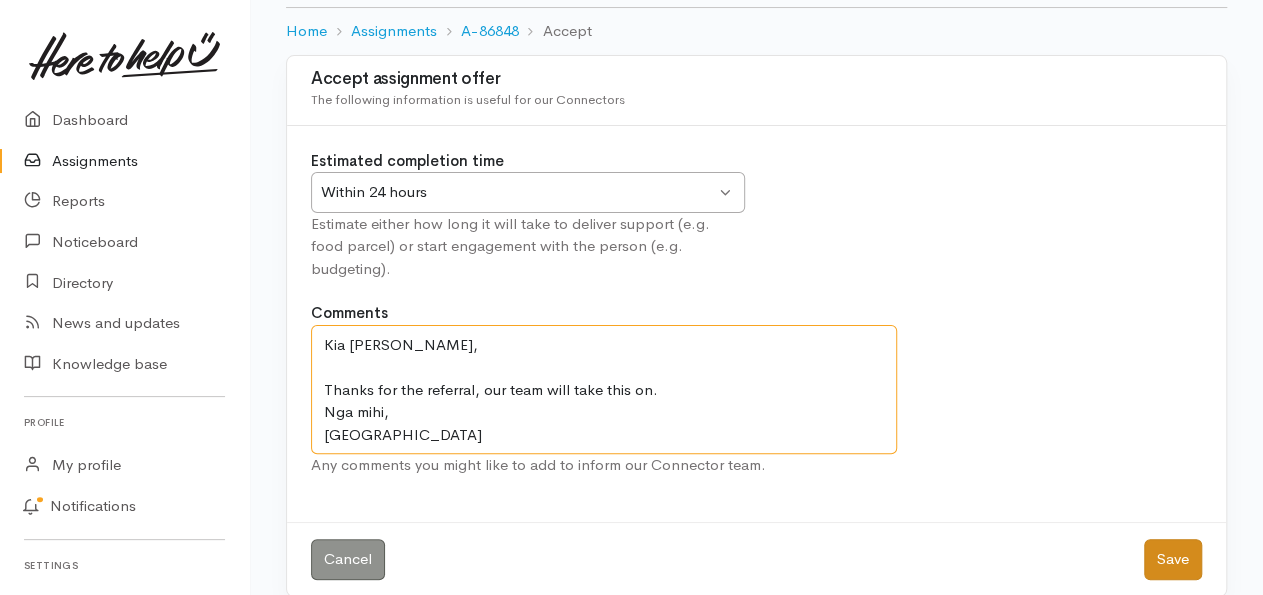type on "Kia [PERSON_NAME],
Thanks for the referral, our team will take this on.
Nga mihi,
[GEOGRAPHIC_DATA]" 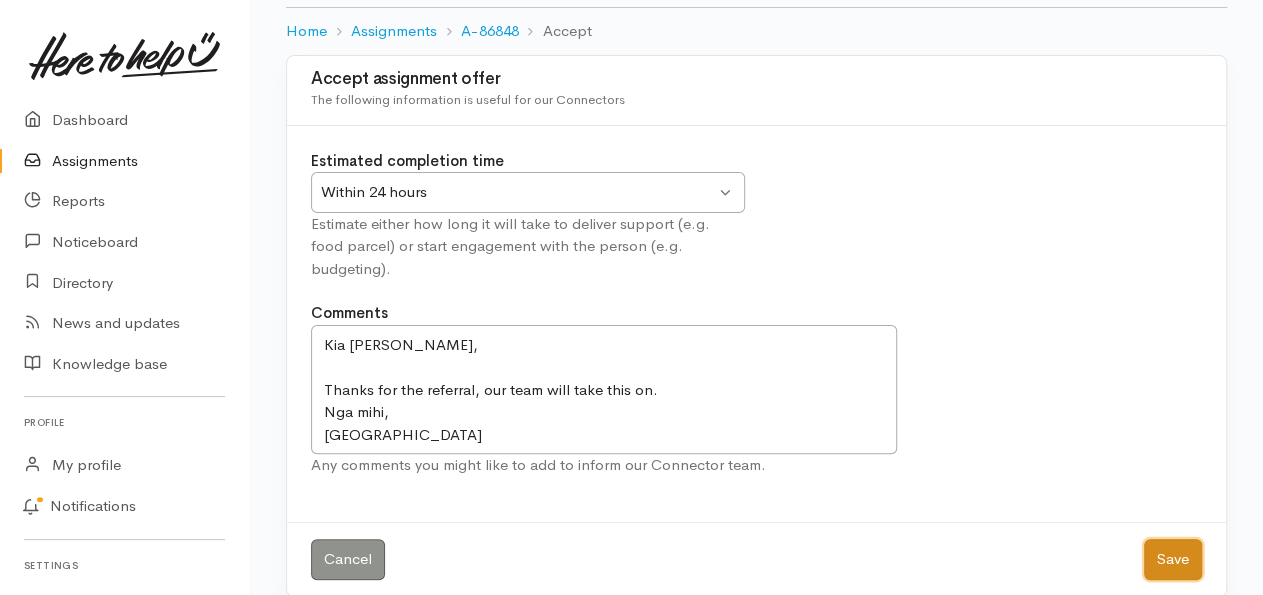 click on "Save" at bounding box center [1173, 559] 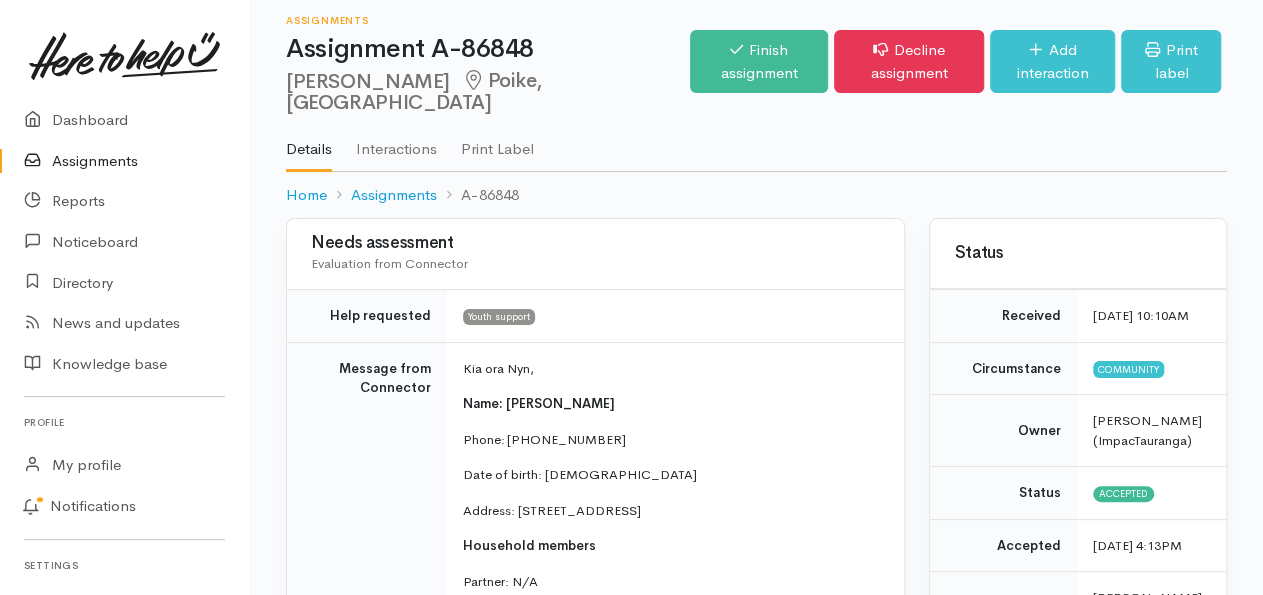 scroll, scrollTop: 16, scrollLeft: 0, axis: vertical 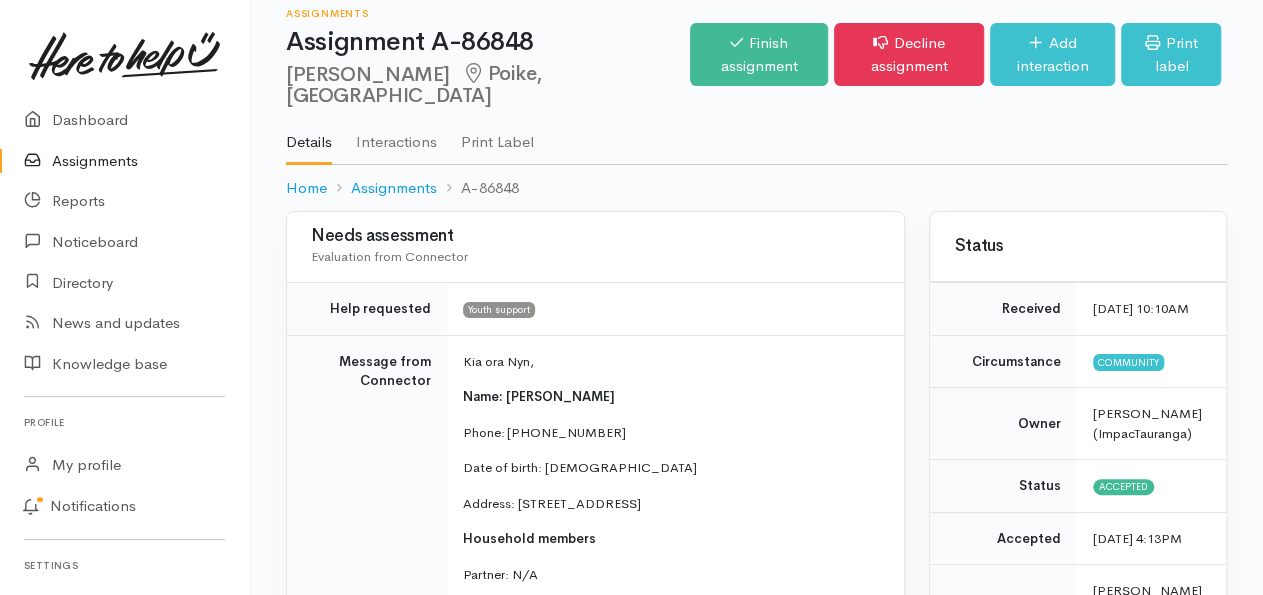 click on "Kia ora Nyn, Name: Brie Clay Phone: 0221004551 Date of birth: 23/03/1998 Address: 50 Poike Road, Hairini, Tauranga, New Zealand Household members Partner: N/A Dependent/s 1 (M) Nash Te Amo - 06/05/2008 (due to whānau issues, she has her brother in her care full time)  Brie shared that her younger brother has recently come into her care. She described him as a great kid but noted that he’s currently going through a lot. She’s concerned that he’s quite withdrawn and not opening up about his feelings, likely due to the difficult situation he has come from. Brie is seeking some support and guidance to help him through this time. Brie is also having trouble applying for guardianship of her brother so if you are able to support her with that process that would be amazing.  Thank you so much, Karli" at bounding box center [675, 642] 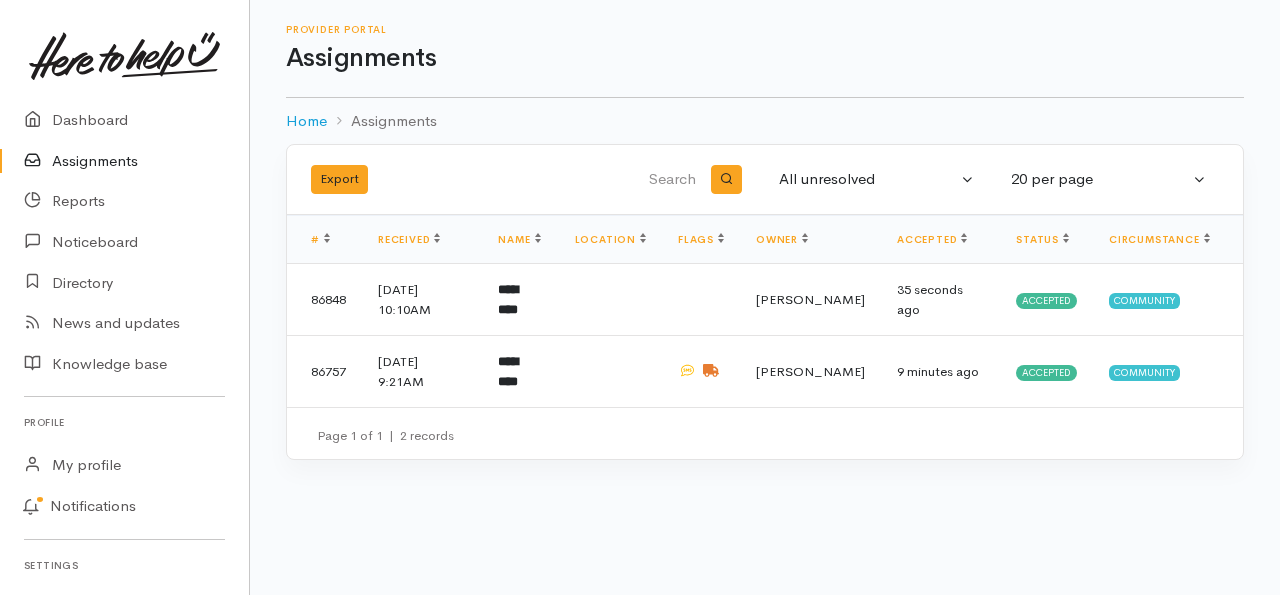 scroll, scrollTop: 0, scrollLeft: 0, axis: both 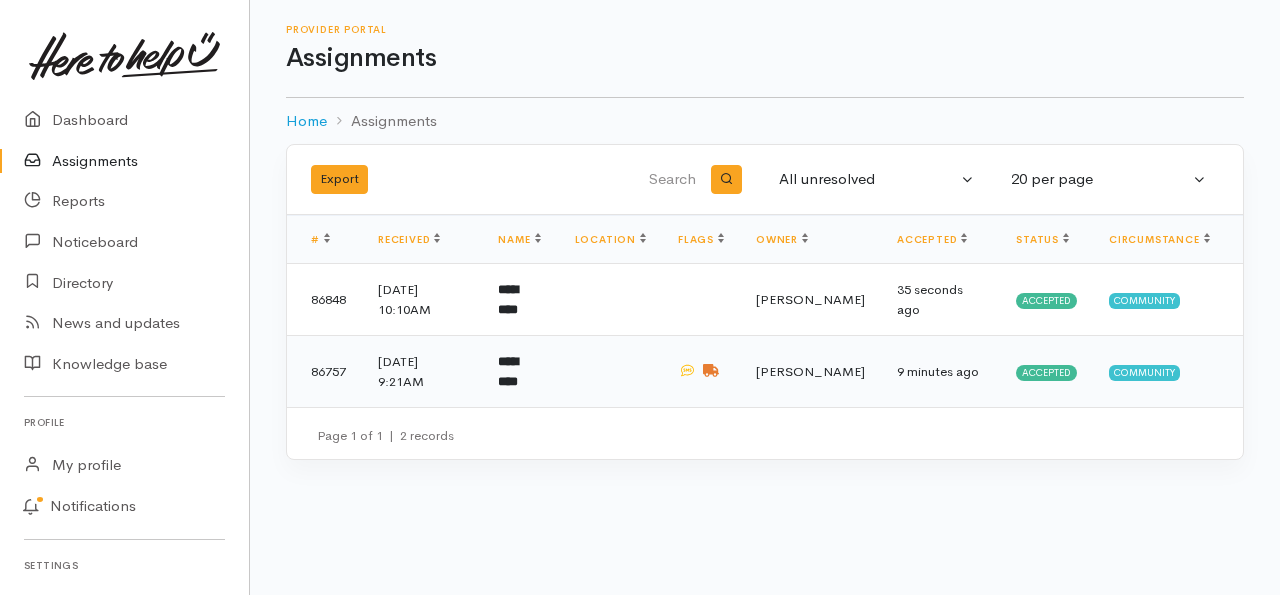 click on "*********" at bounding box center (508, 371) 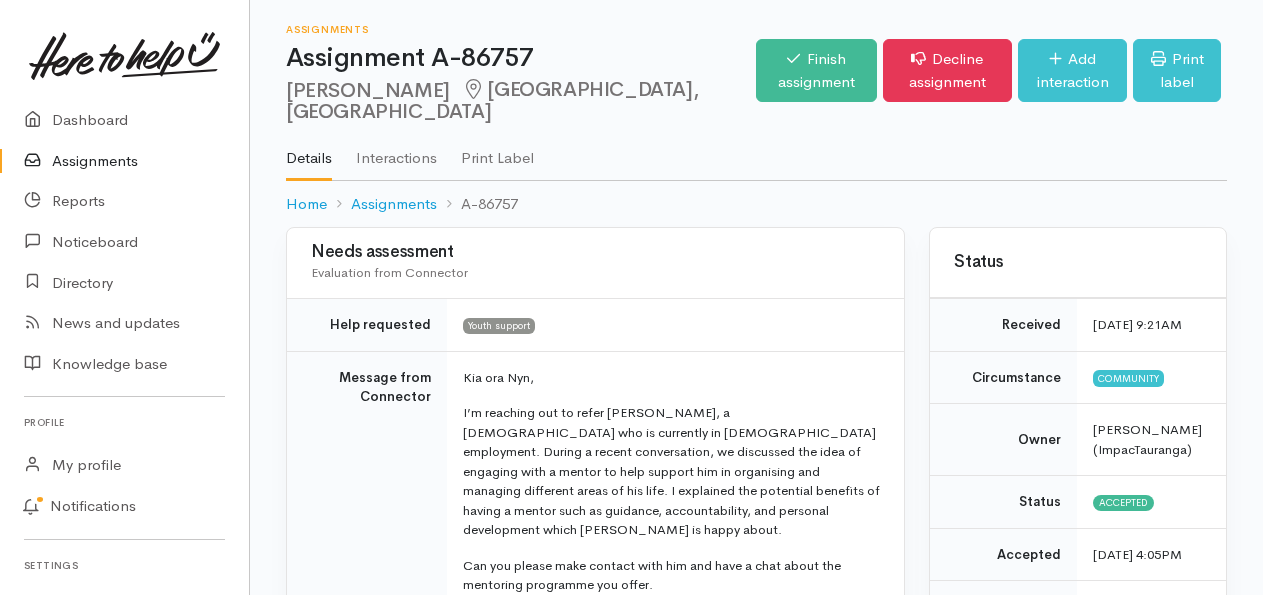 scroll, scrollTop: 0, scrollLeft: 0, axis: both 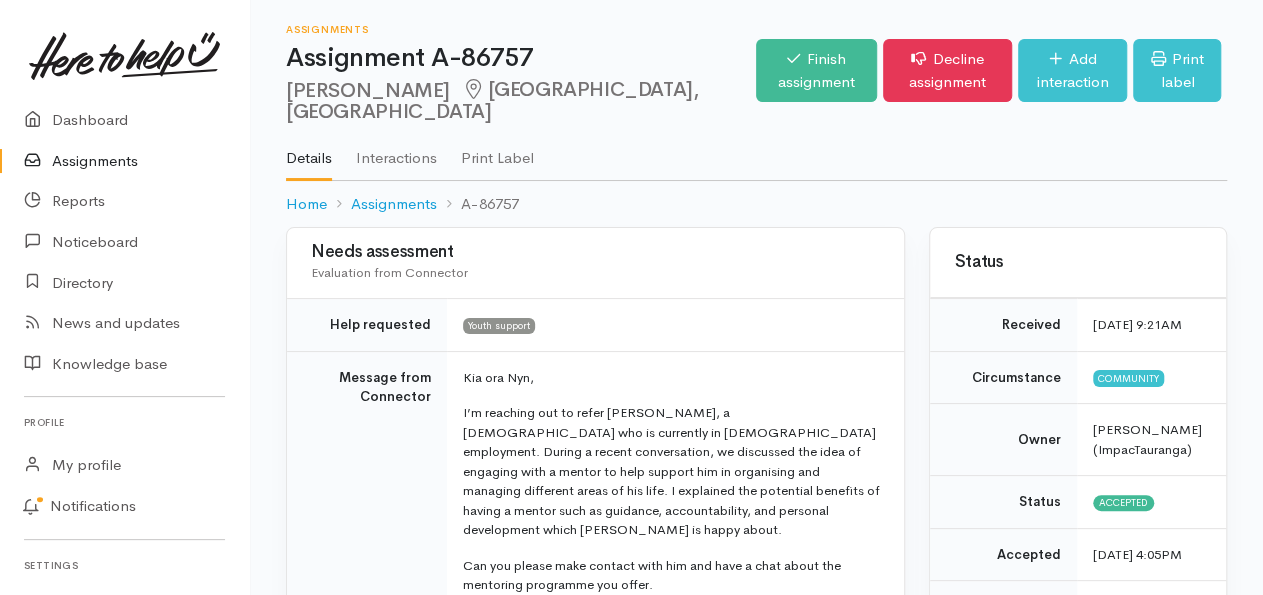 click on "Assignments" at bounding box center (124, 161) 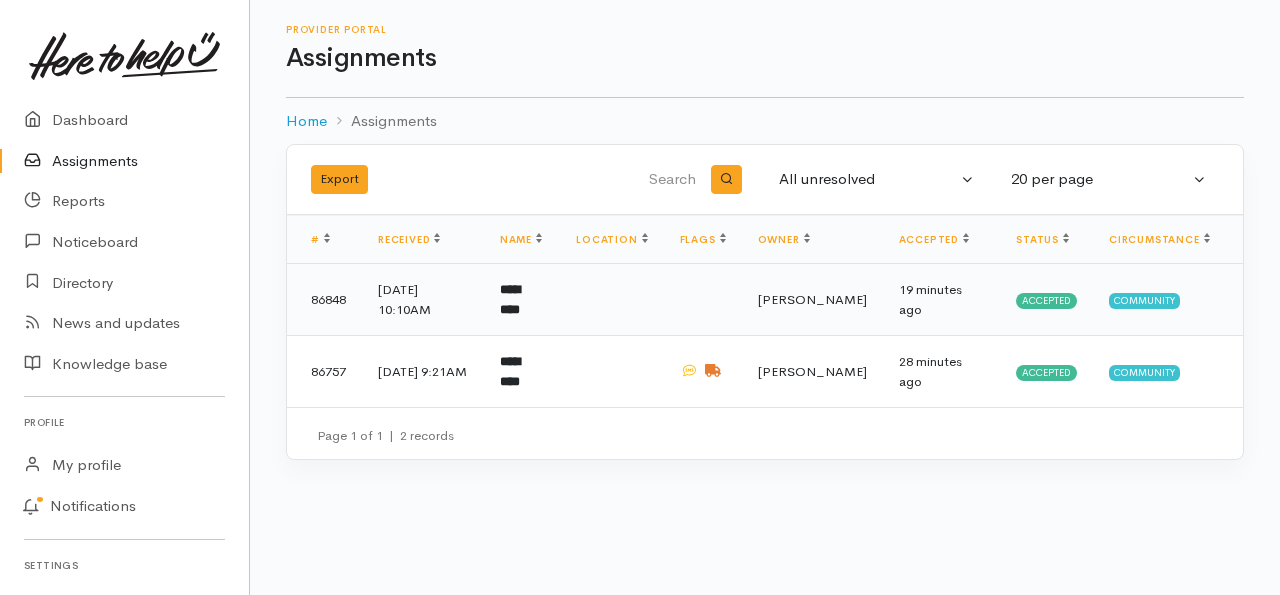 scroll, scrollTop: 0, scrollLeft: 0, axis: both 